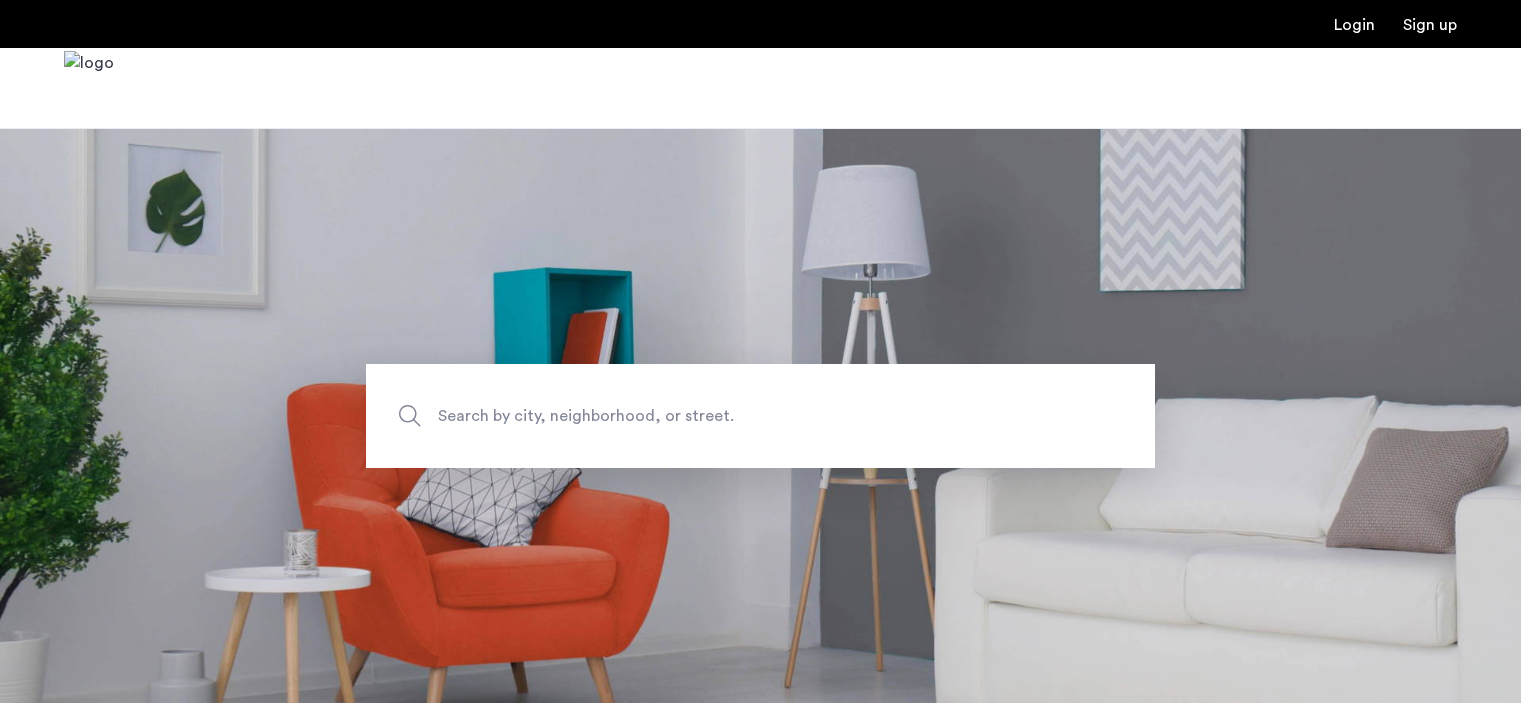 scroll, scrollTop: 0, scrollLeft: 0, axis: both 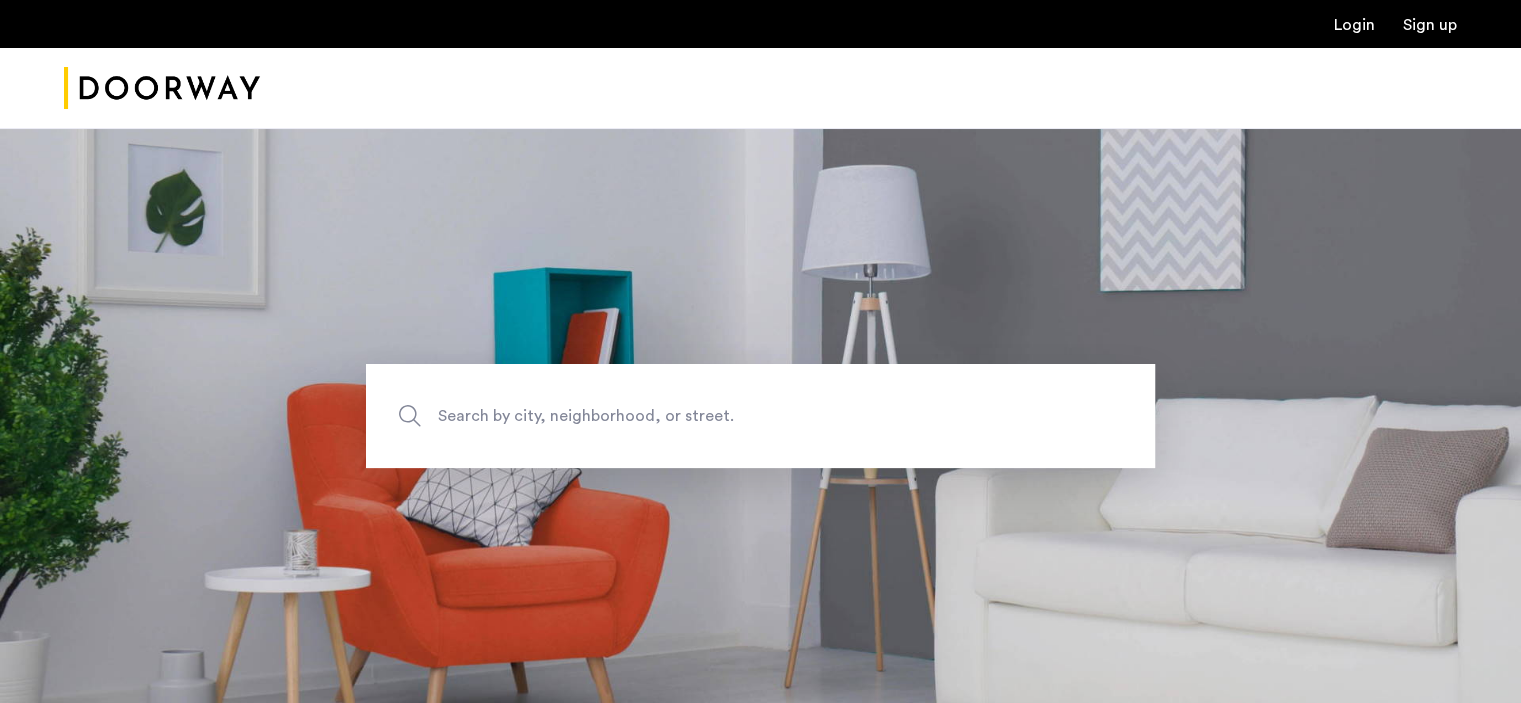 click on "Login" at bounding box center [1354, 25] 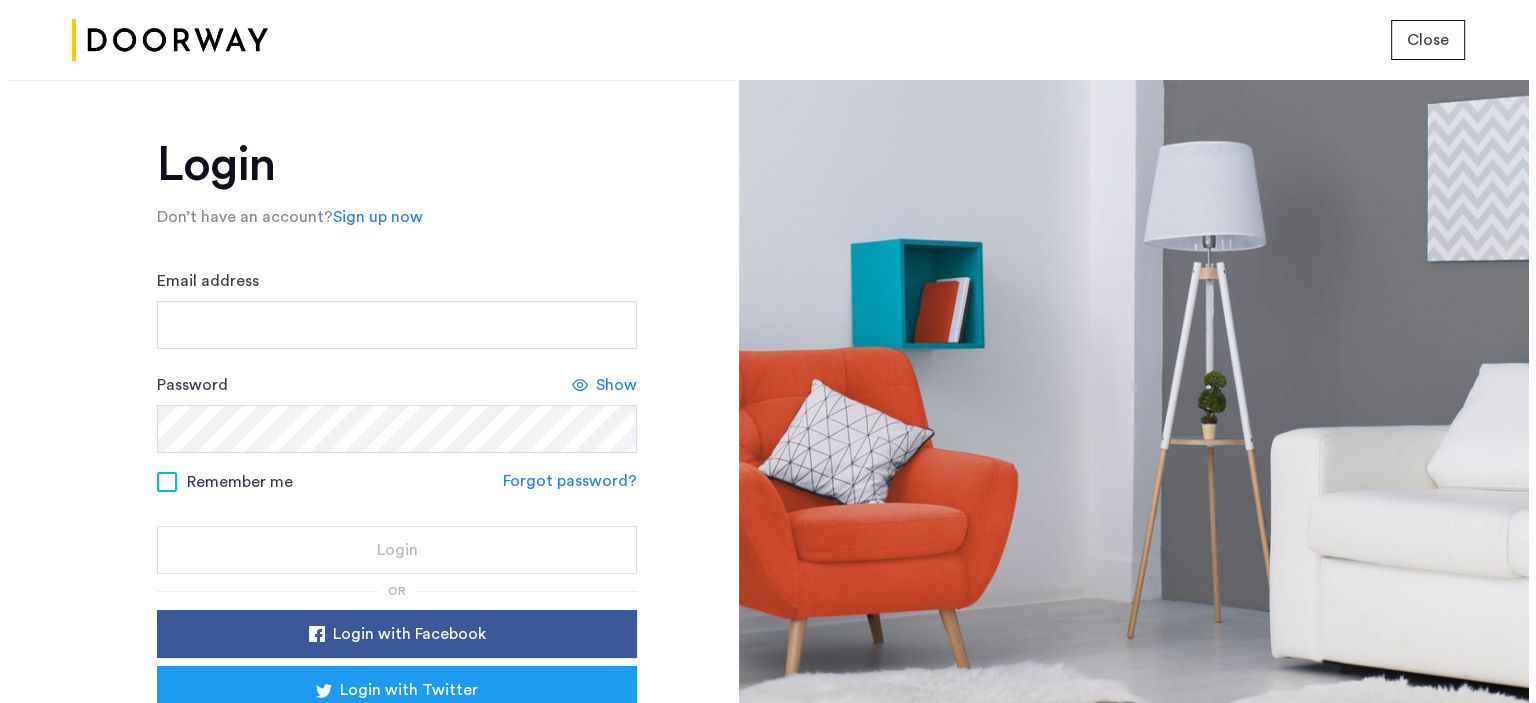 scroll, scrollTop: 0, scrollLeft: 0, axis: both 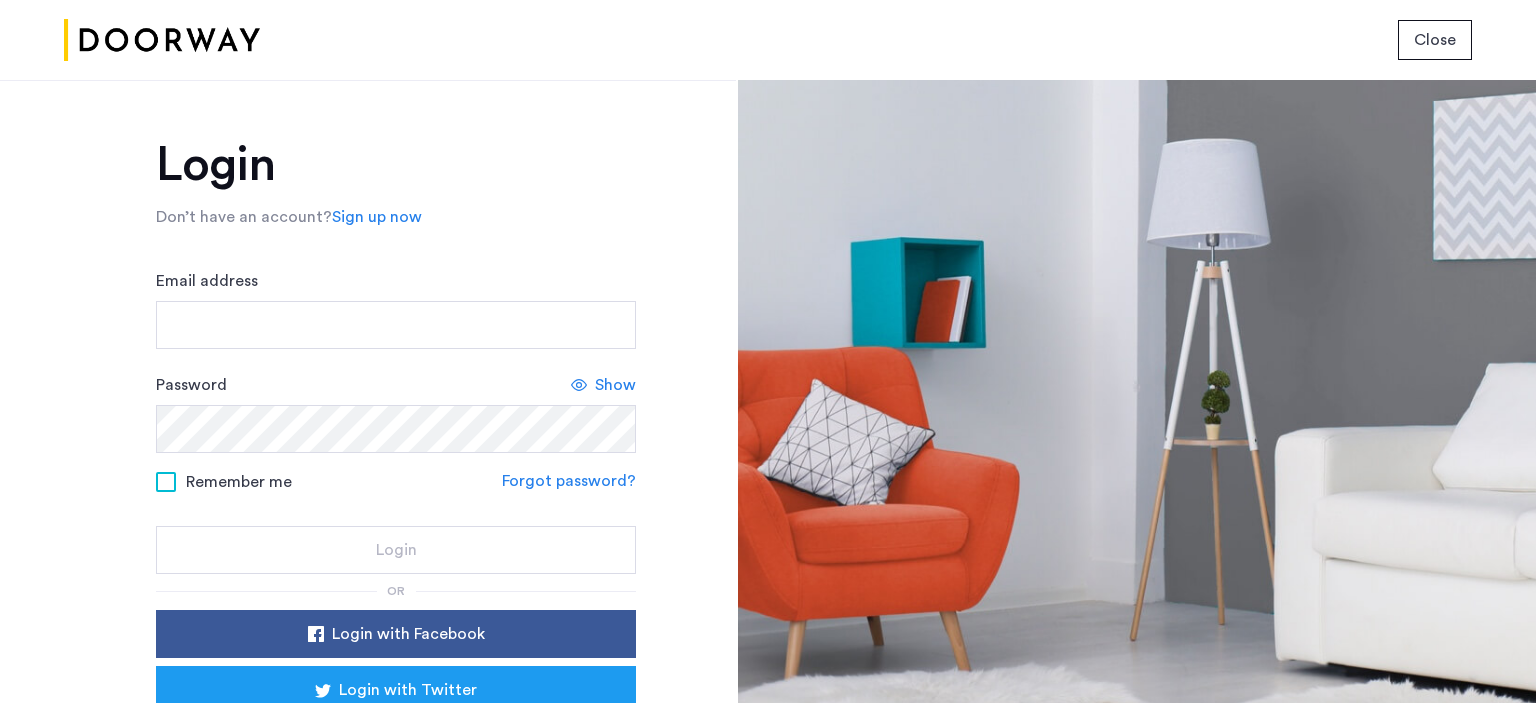 click on "Email address Password Show Remember me Forgot password? Login" 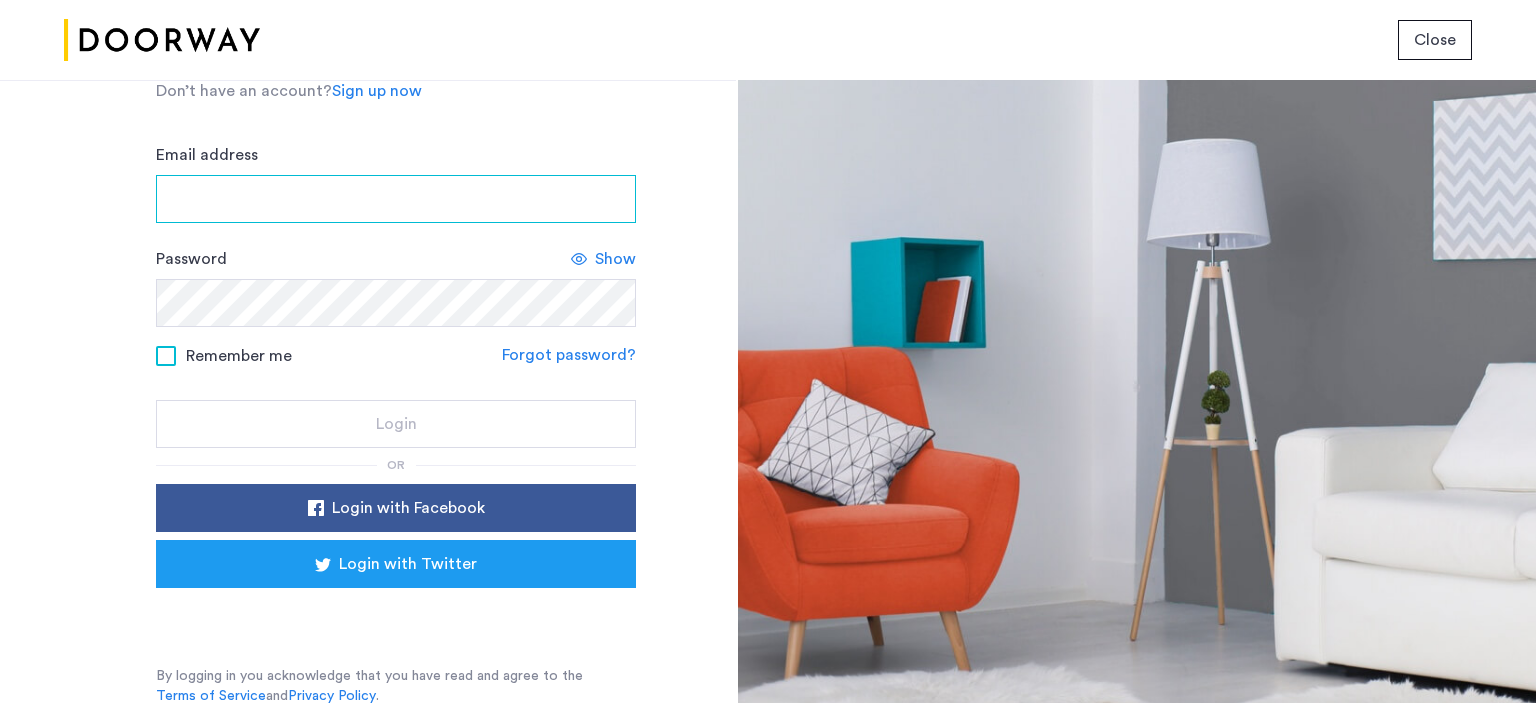 click on "Email address" at bounding box center (396, 199) 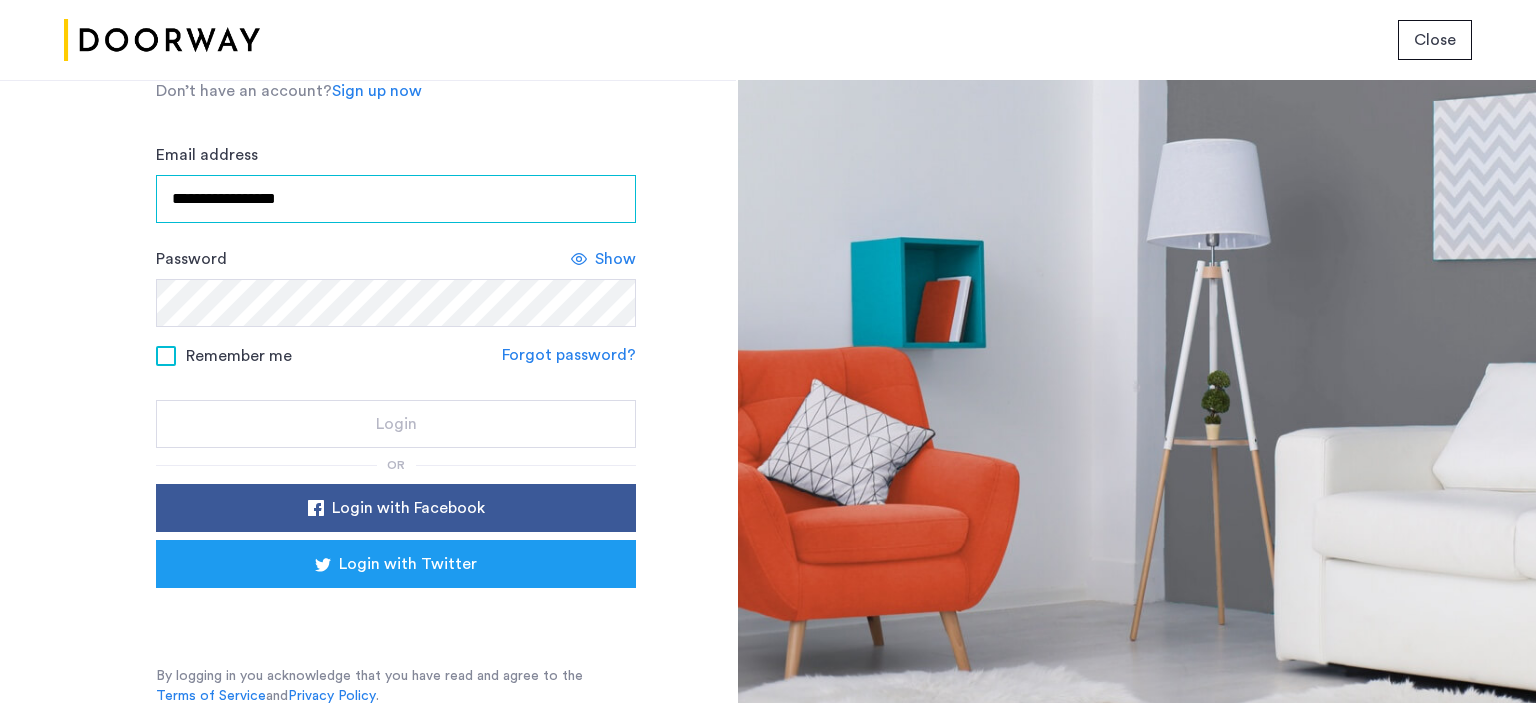 type on "**********" 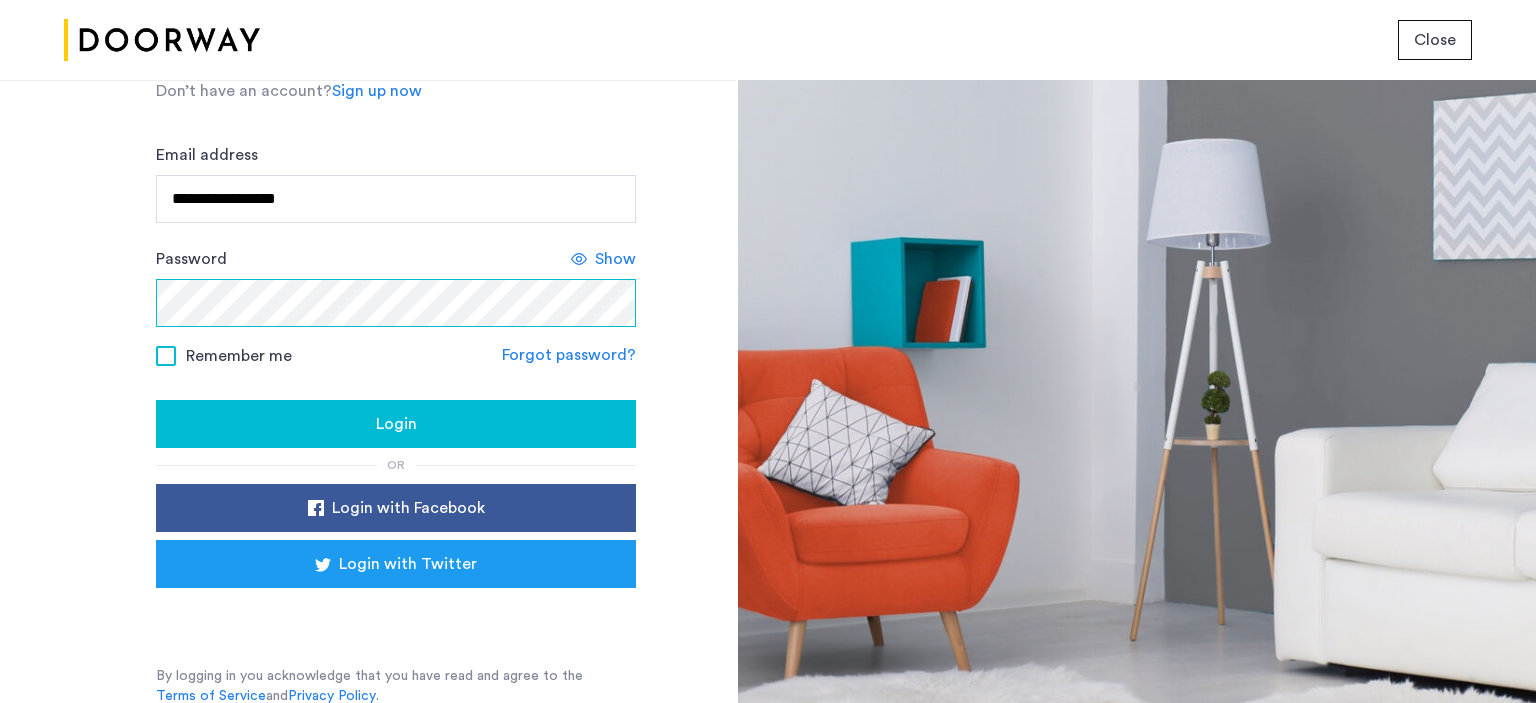 click on "Login" 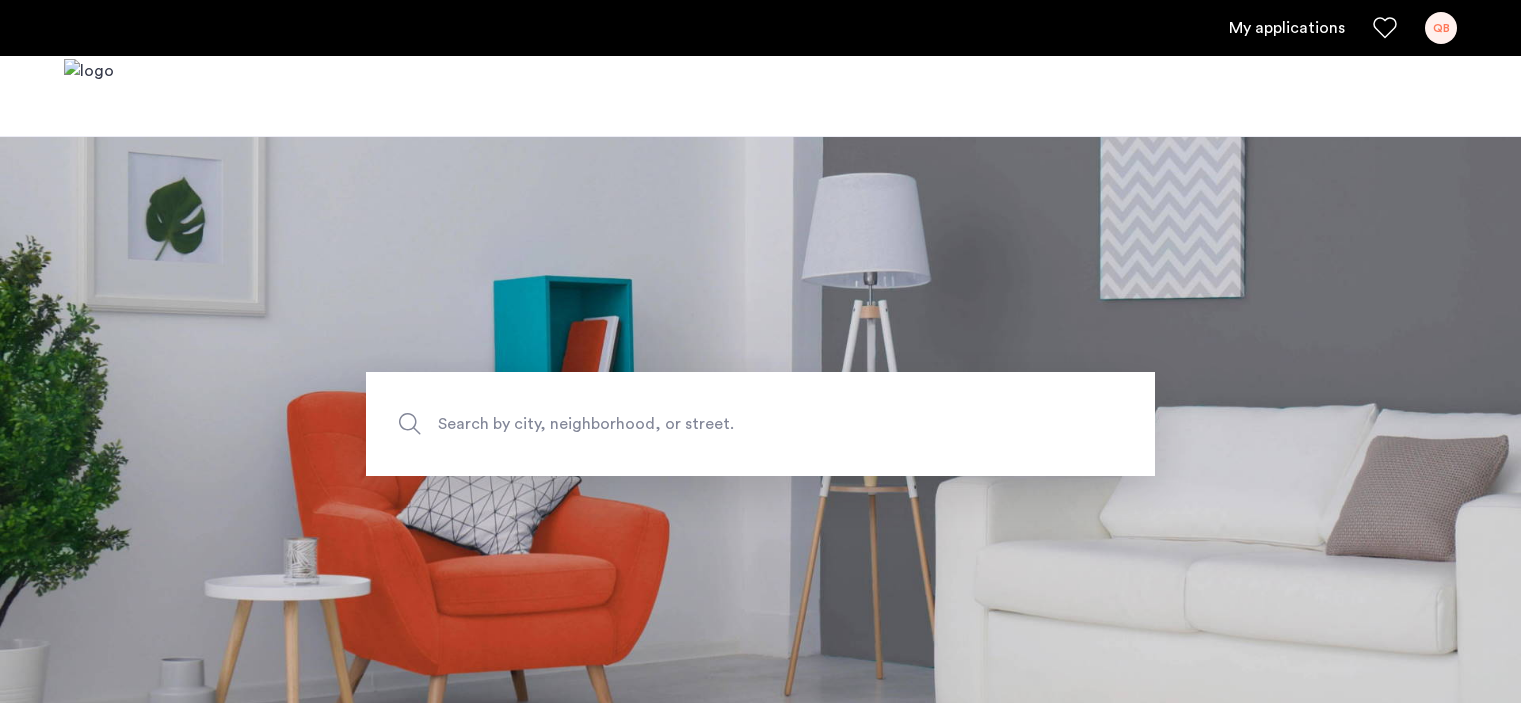 scroll, scrollTop: 0, scrollLeft: 0, axis: both 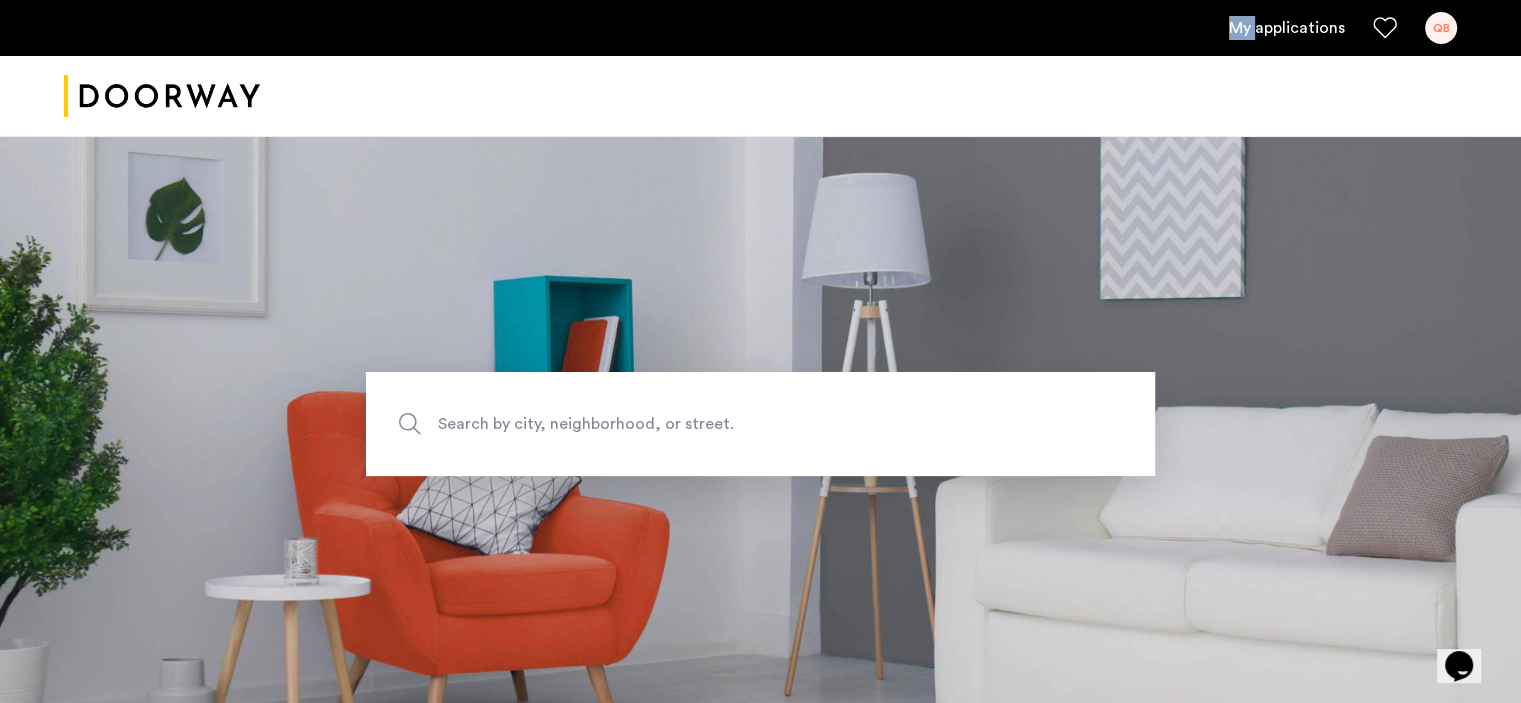 click on "My applications QB" at bounding box center [760, 28] 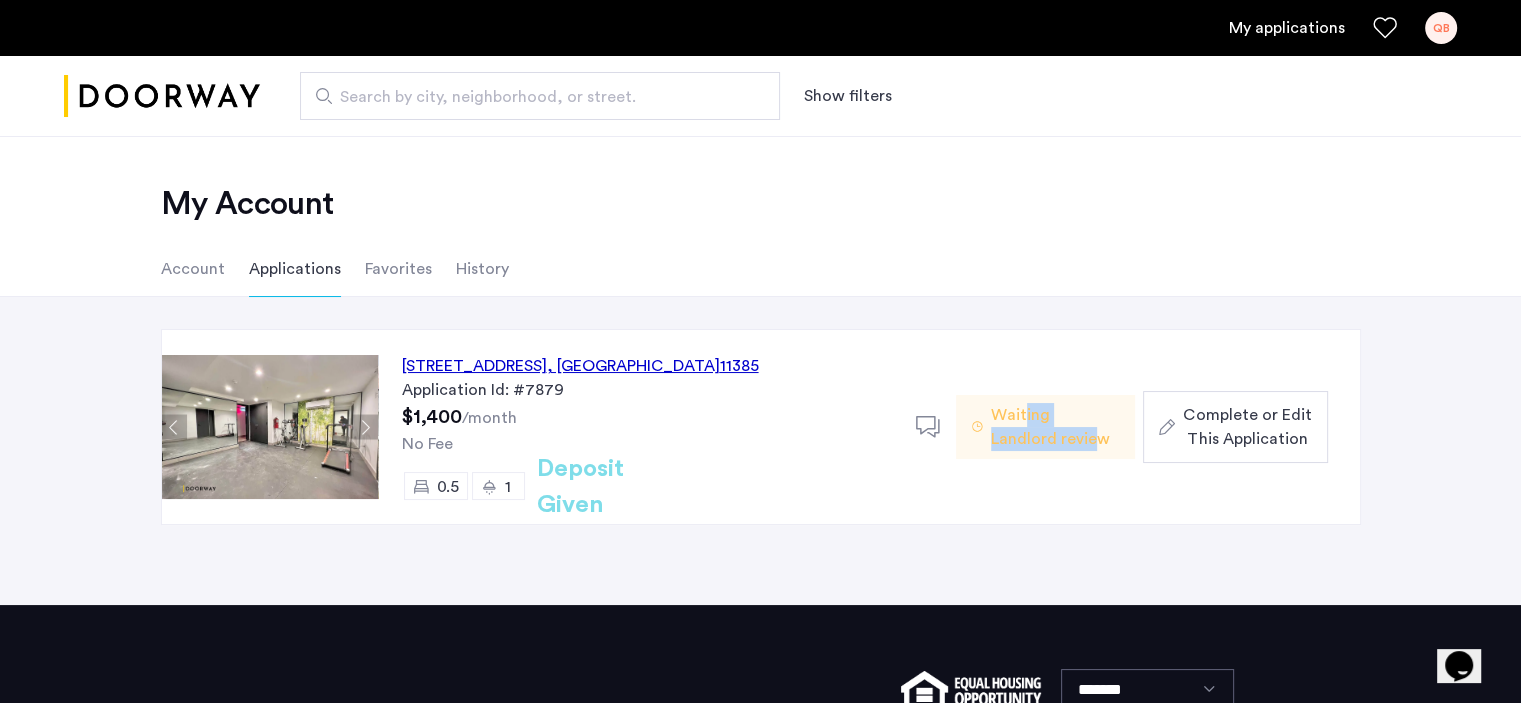 click on "Waiting Landlord review" 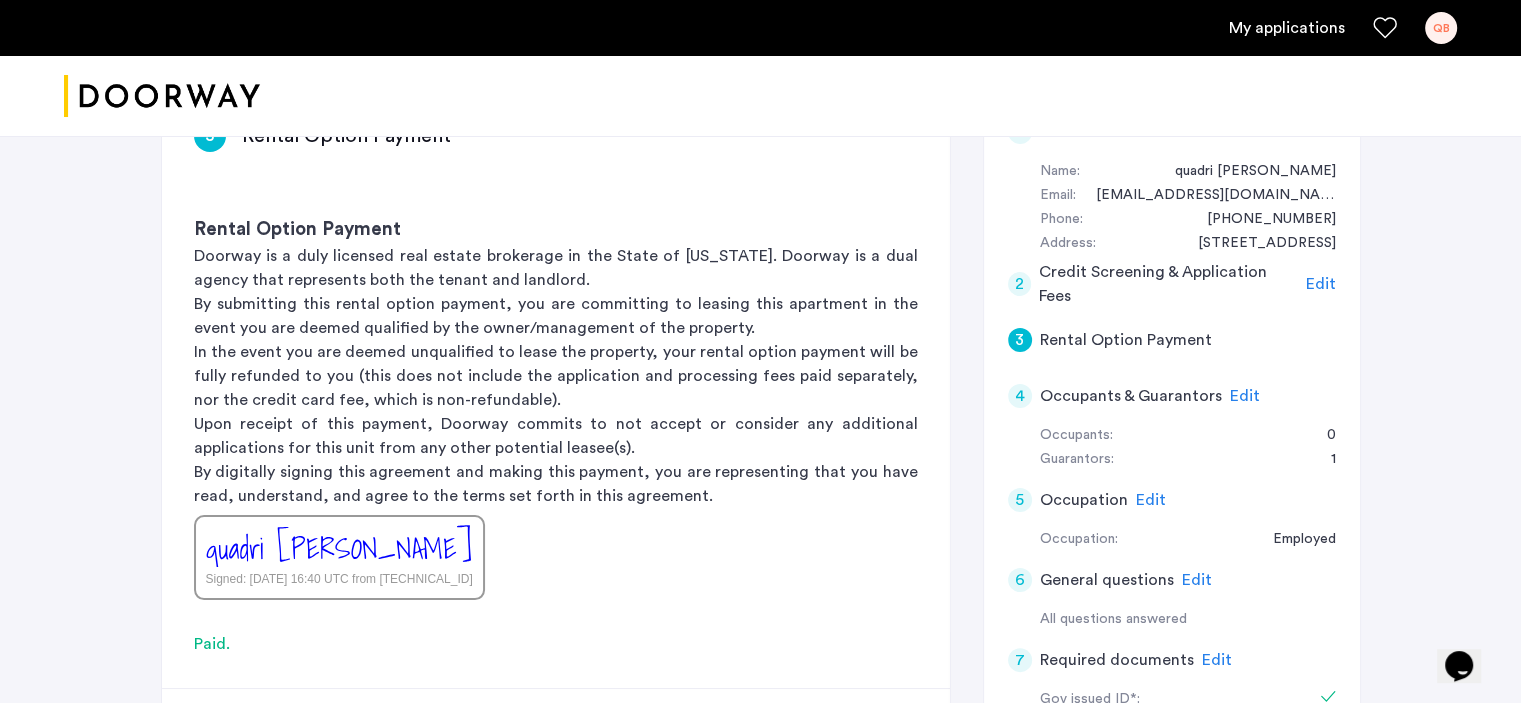scroll, scrollTop: 500, scrollLeft: 0, axis: vertical 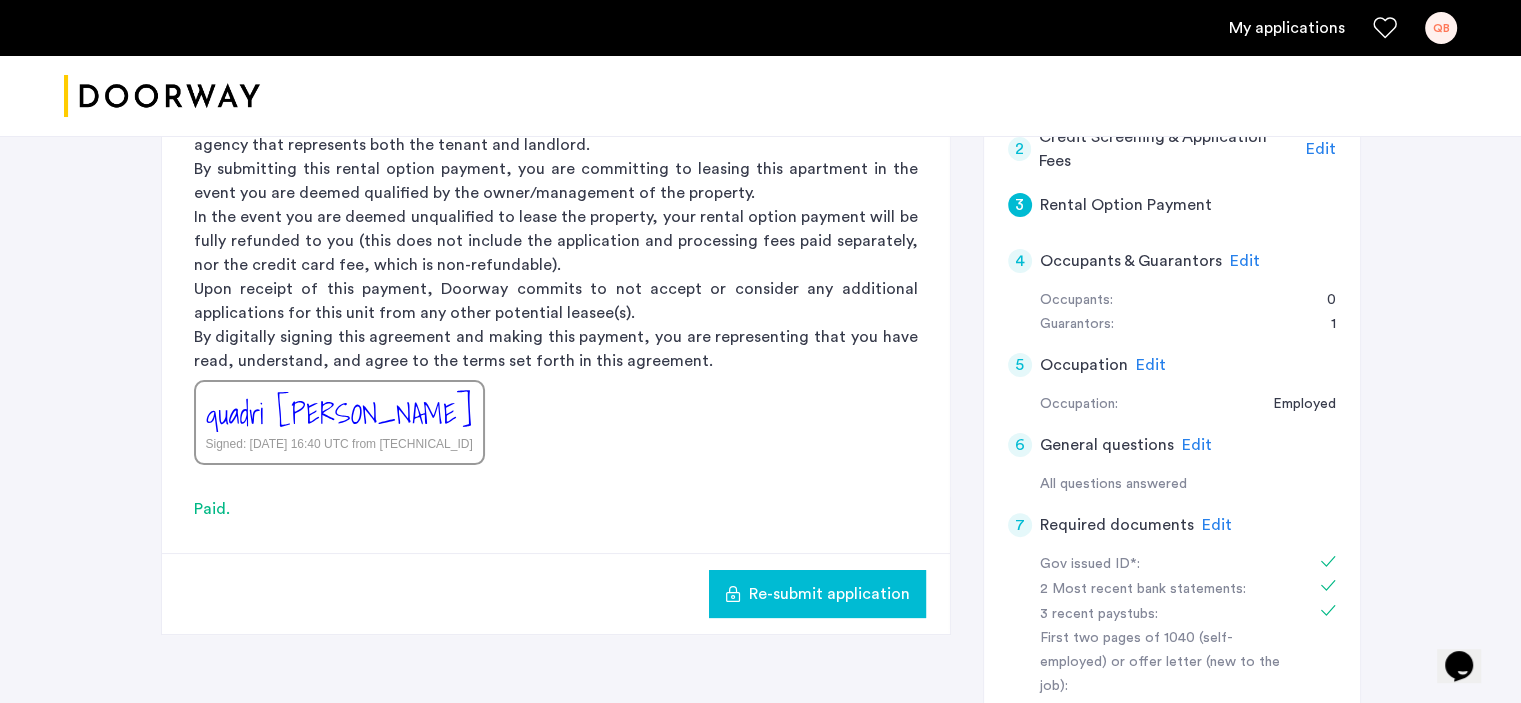 click on "quadri [PERSON_NAME]" 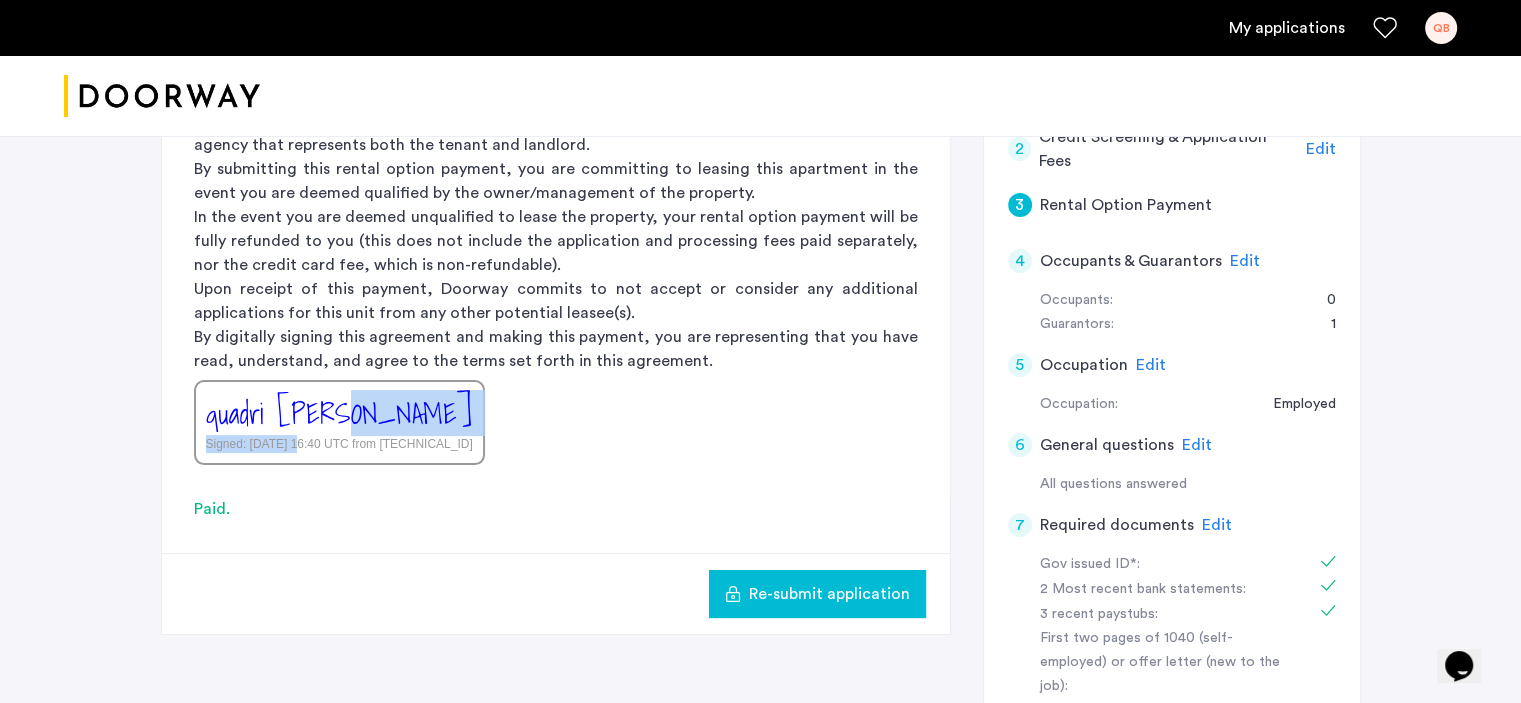 drag, startPoint x: 287, startPoint y: 436, endPoint x: 425, endPoint y: 409, distance: 140.6165 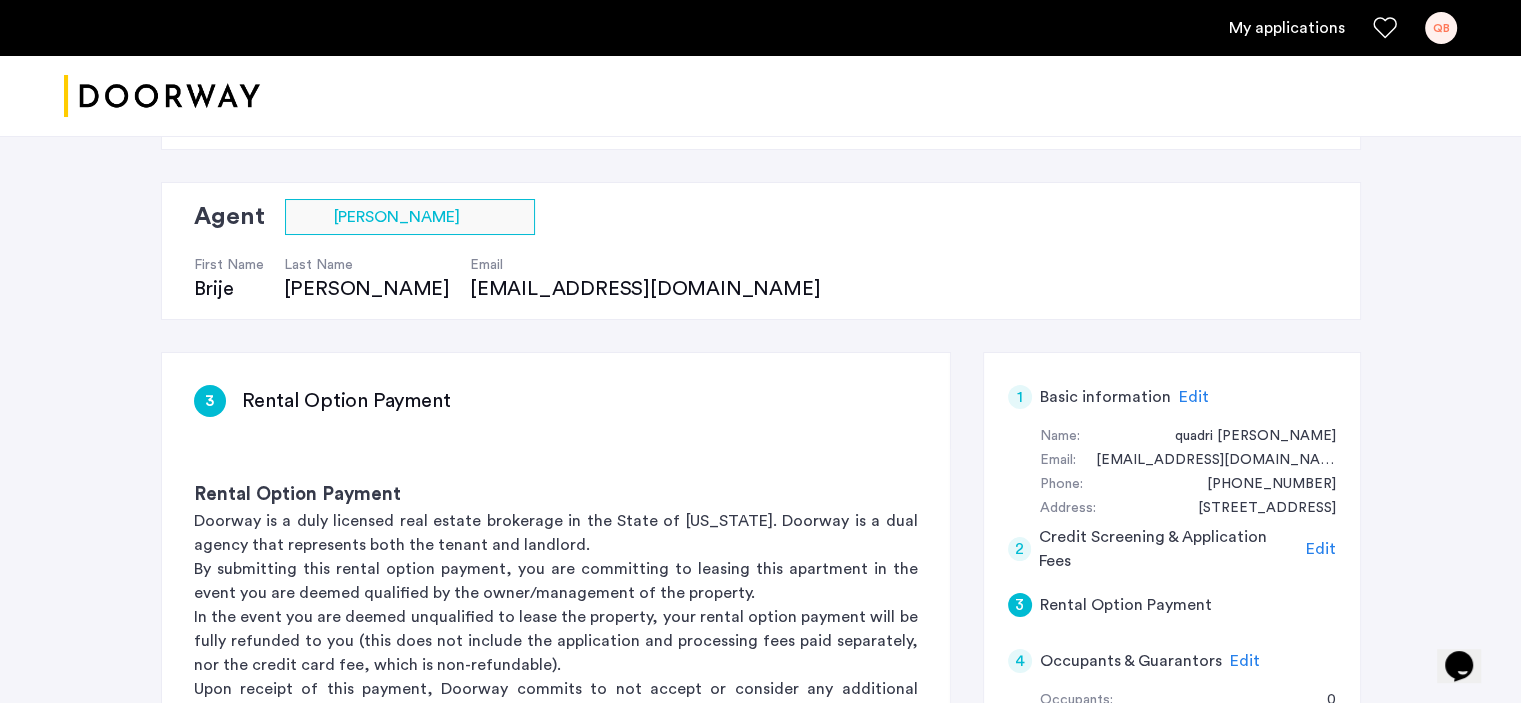 scroll, scrollTop: 0, scrollLeft: 0, axis: both 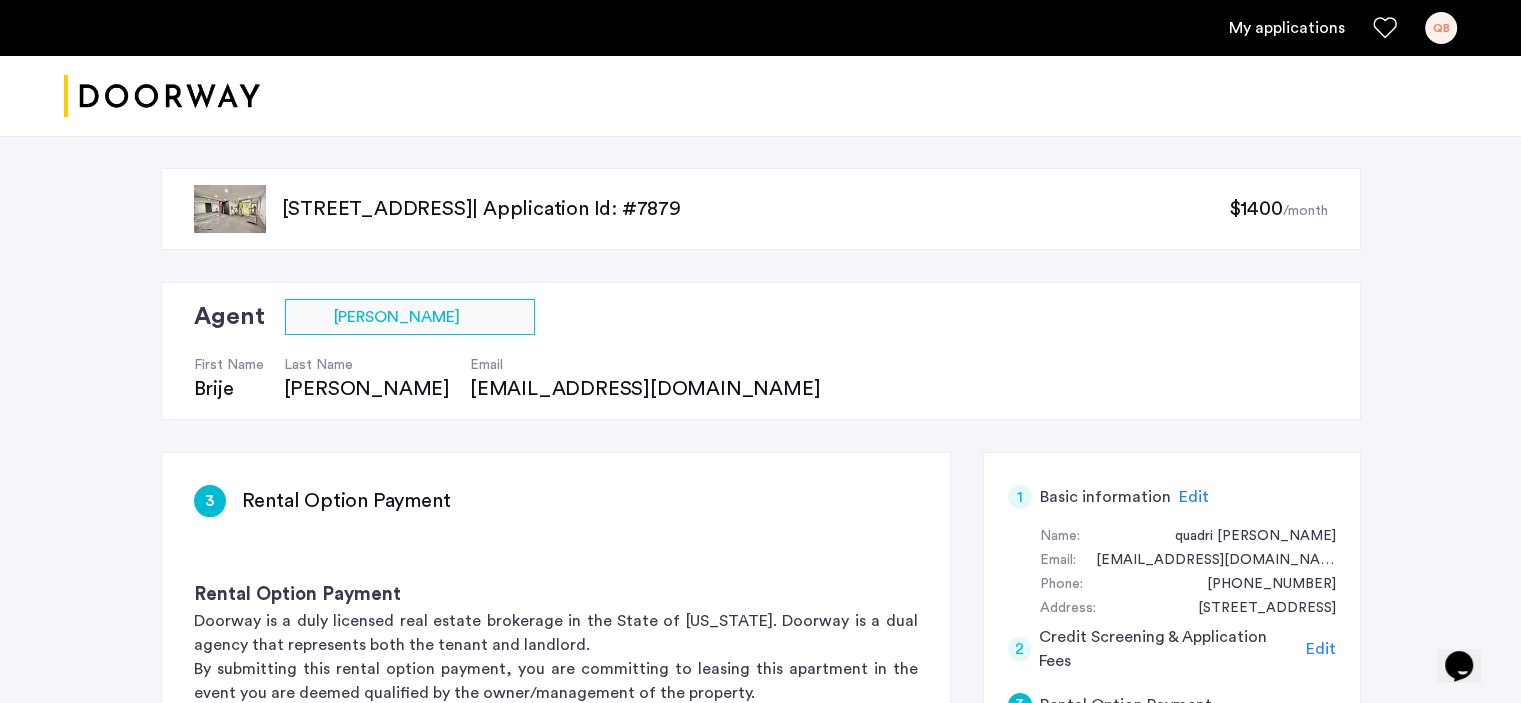 click 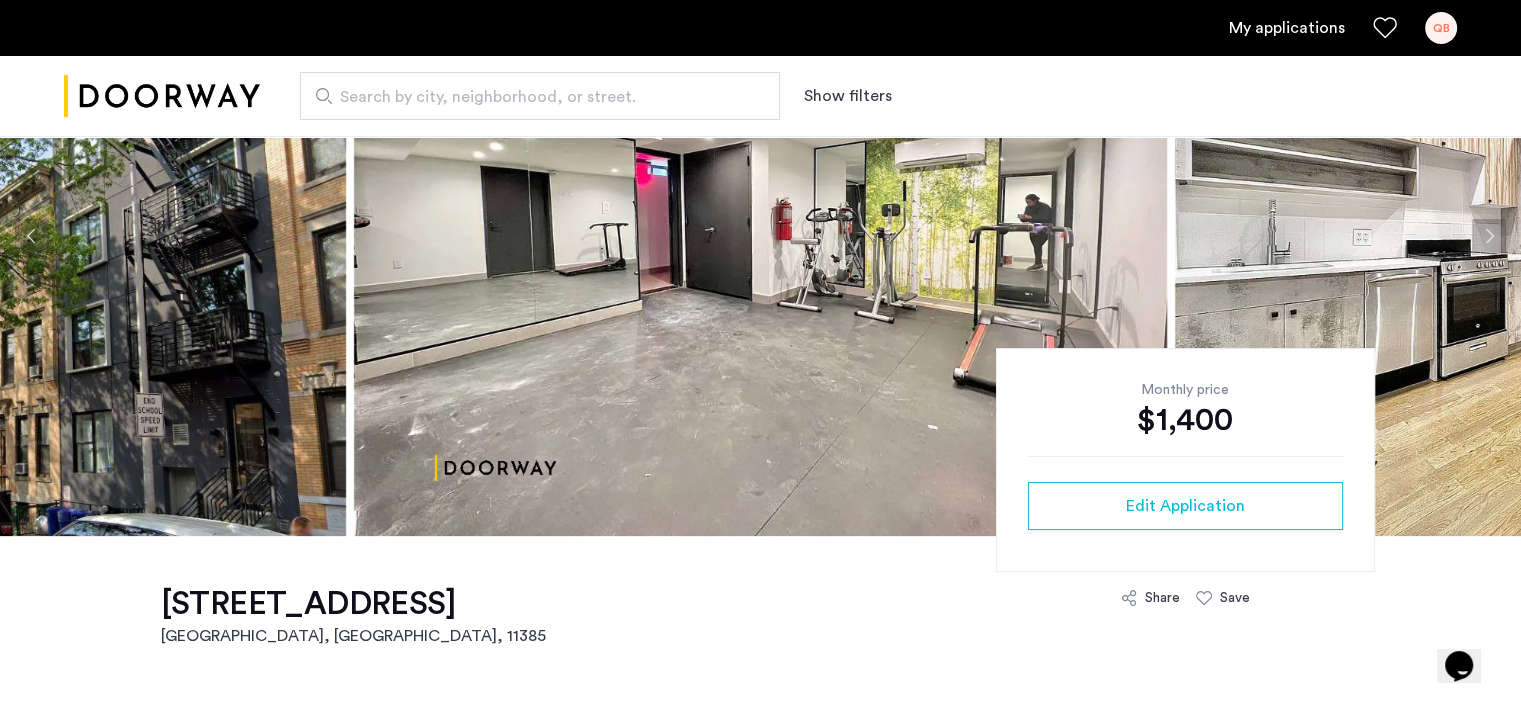 scroll, scrollTop: 200, scrollLeft: 0, axis: vertical 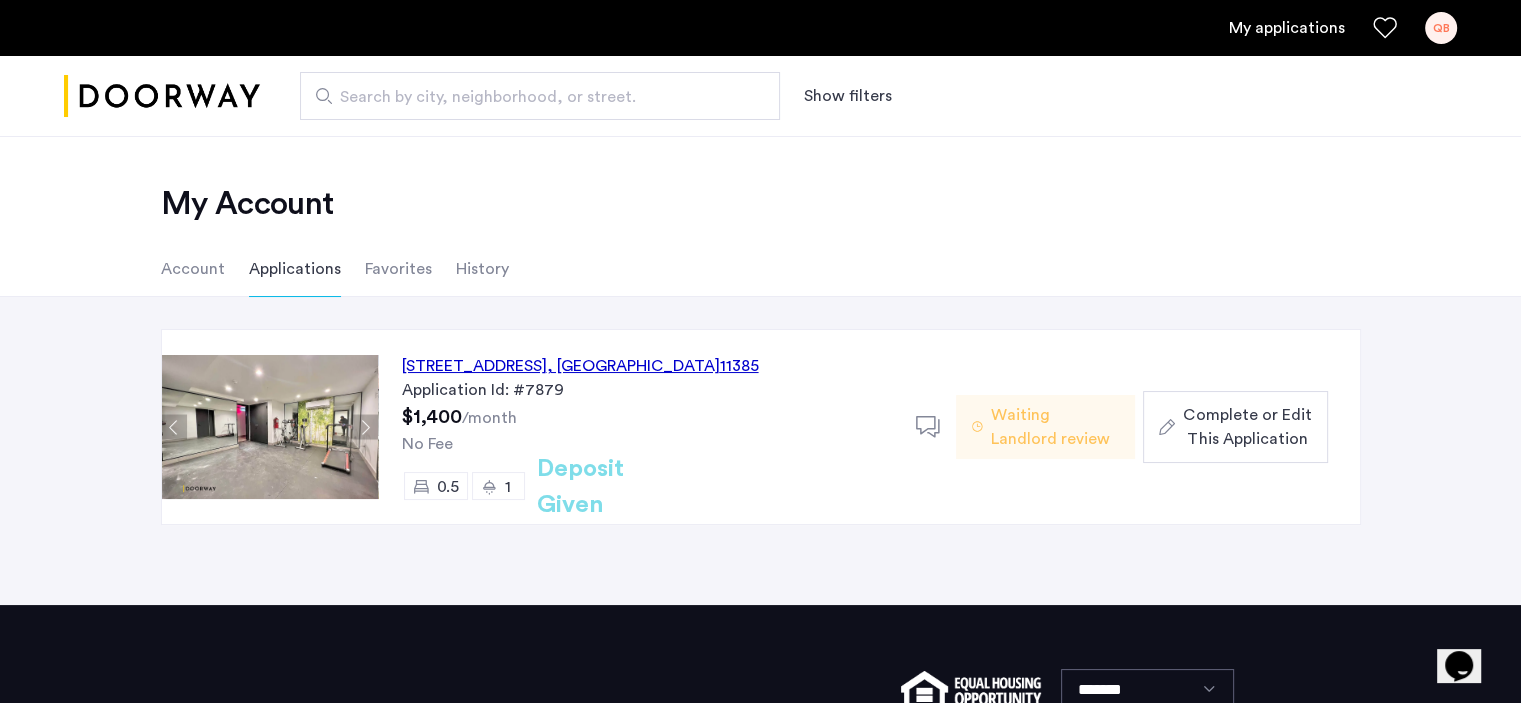 click on "Complete or Edit This Application" 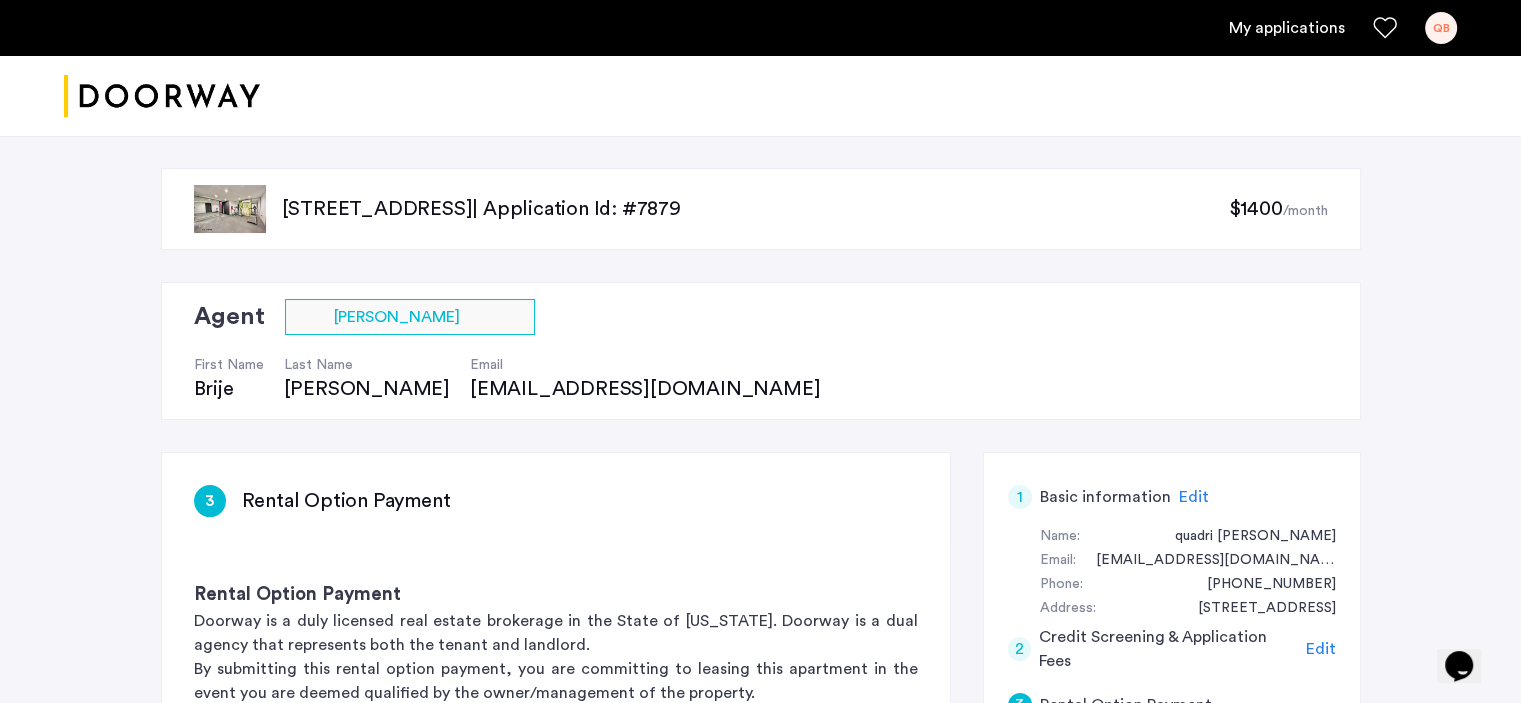 click on "First Name Brije  Last Name Harris Email brije@doorway.nyc" 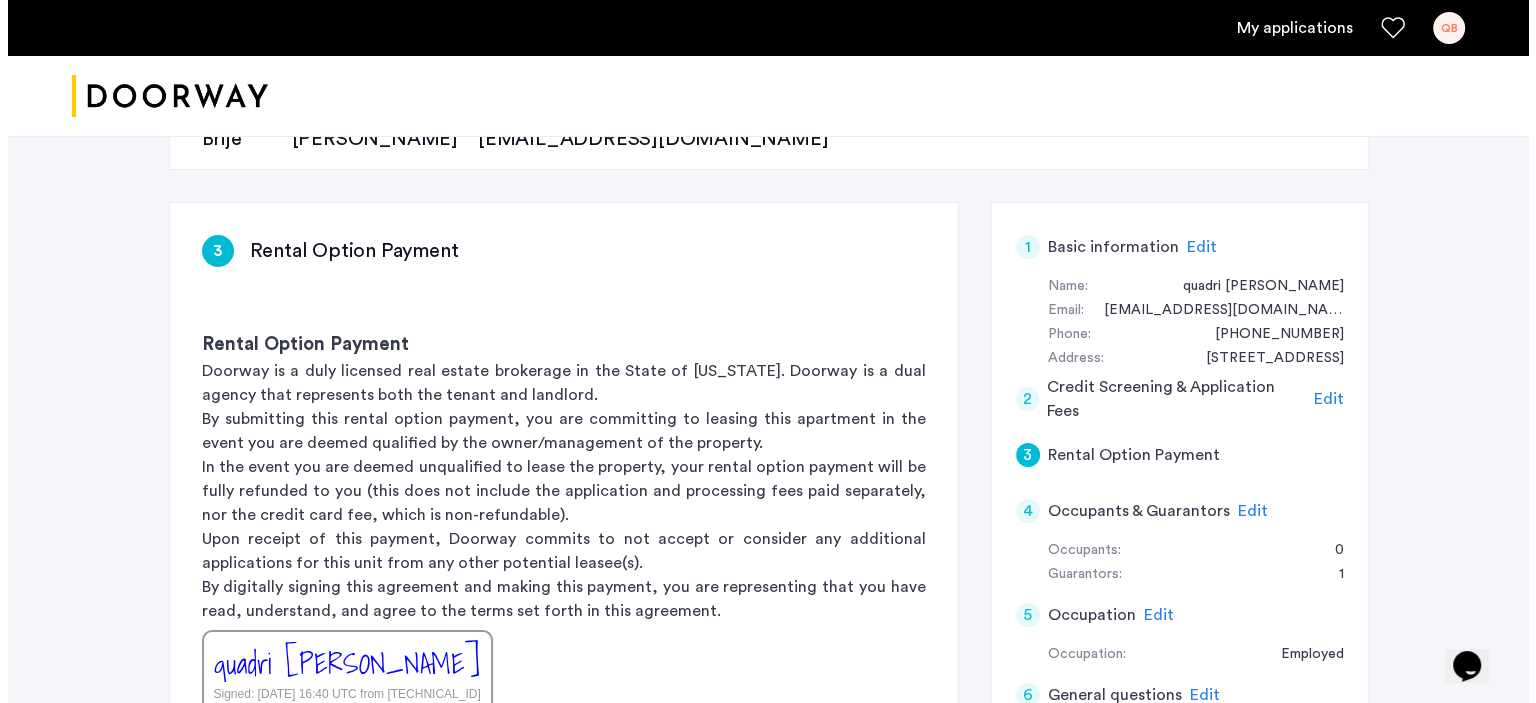 scroll, scrollTop: 0, scrollLeft: 0, axis: both 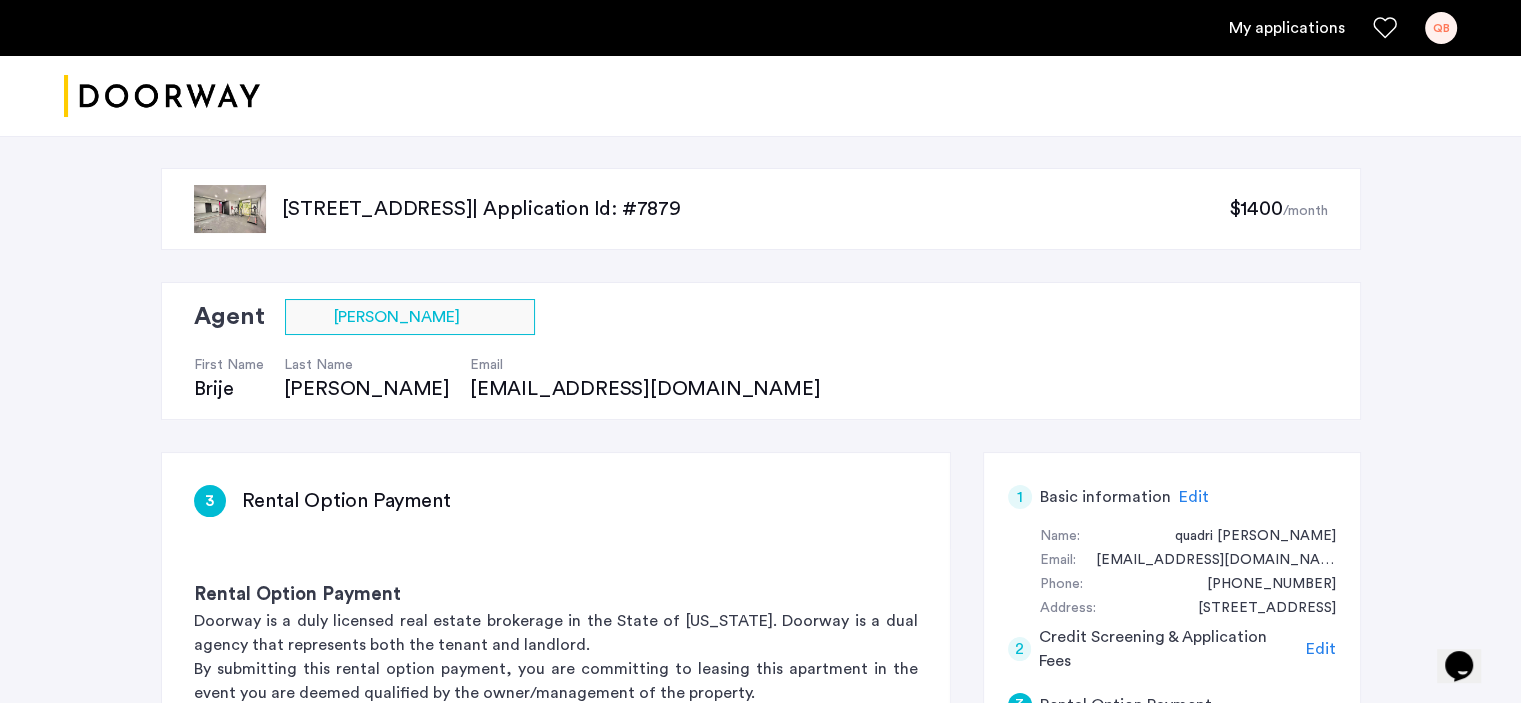 drag, startPoint x: 1230, startPoint y: 208, endPoint x: 1333, endPoint y: 201, distance: 103.23759 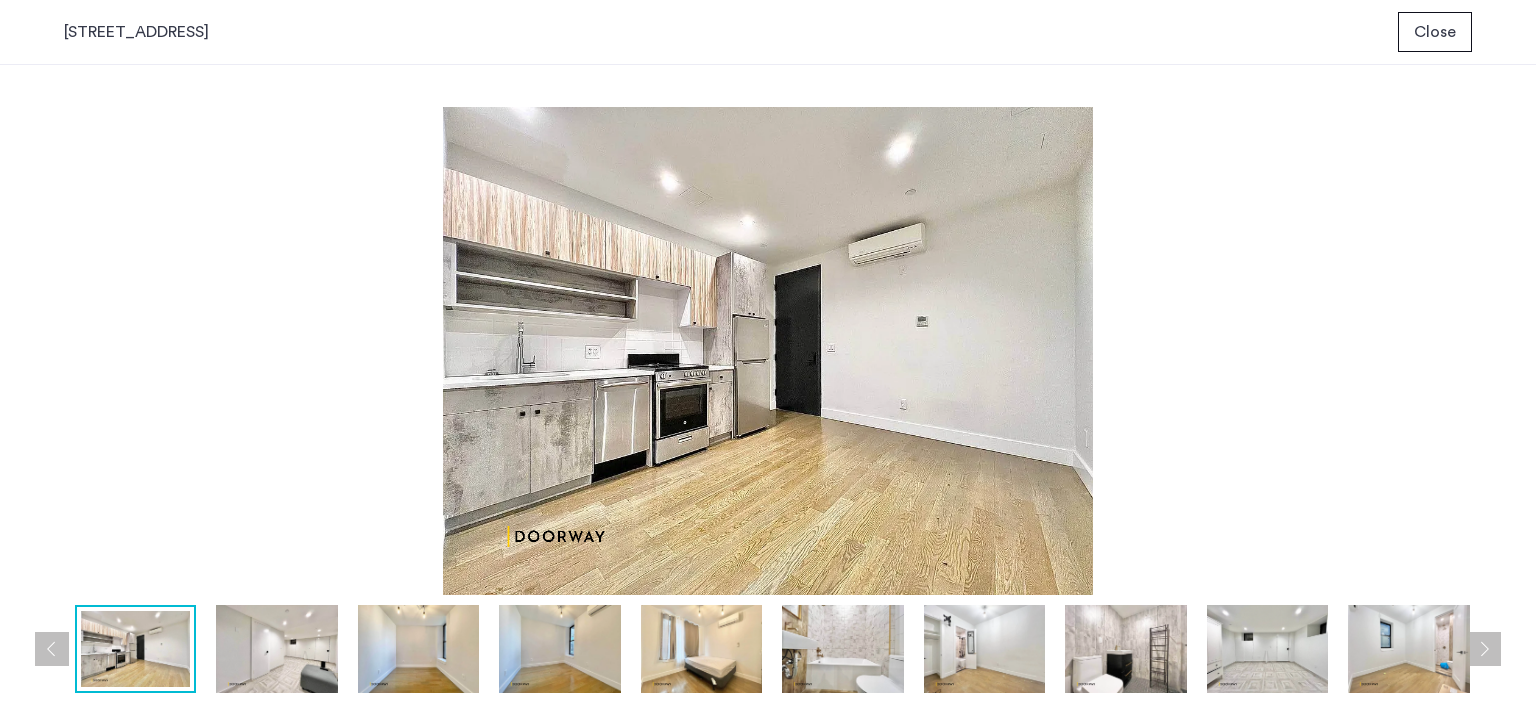 click on "Close" at bounding box center [1435, 32] 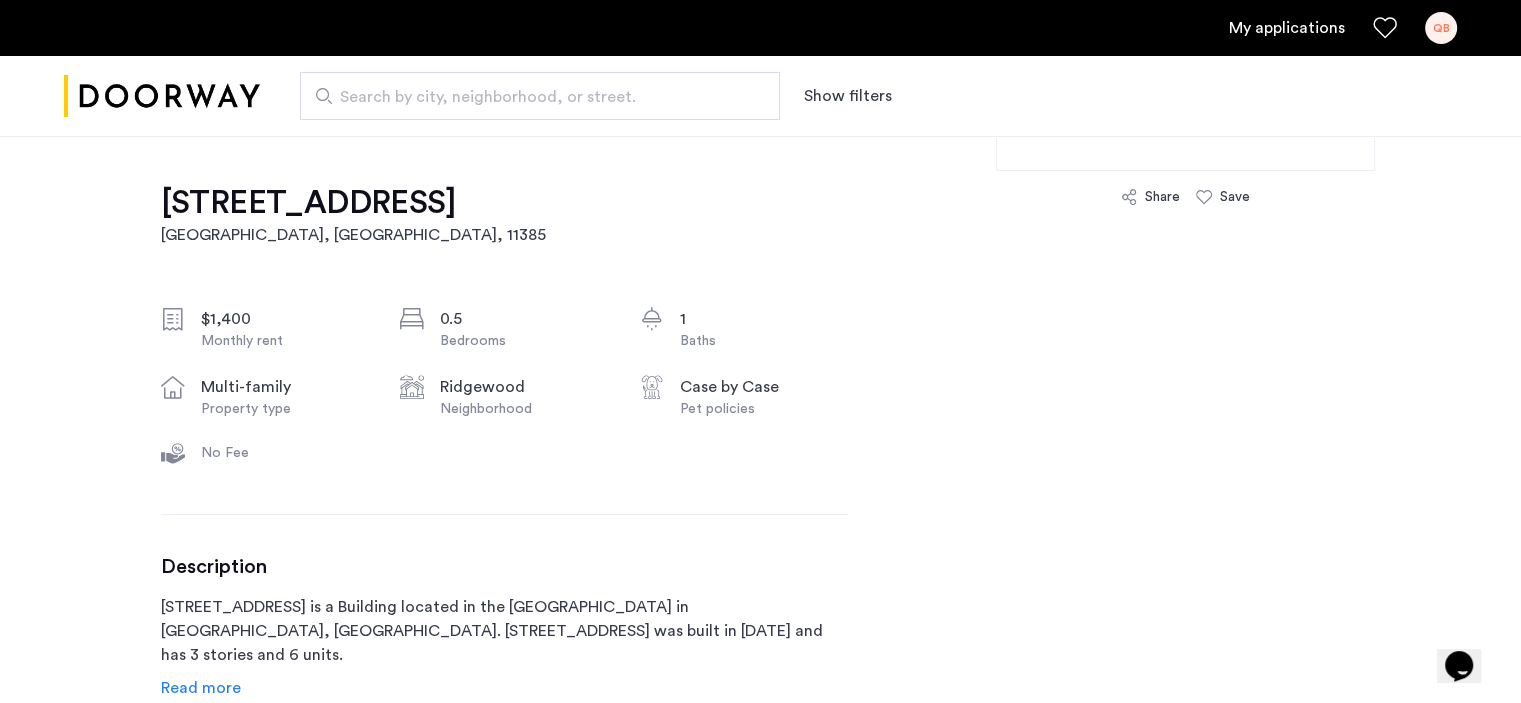 scroll, scrollTop: 832, scrollLeft: 0, axis: vertical 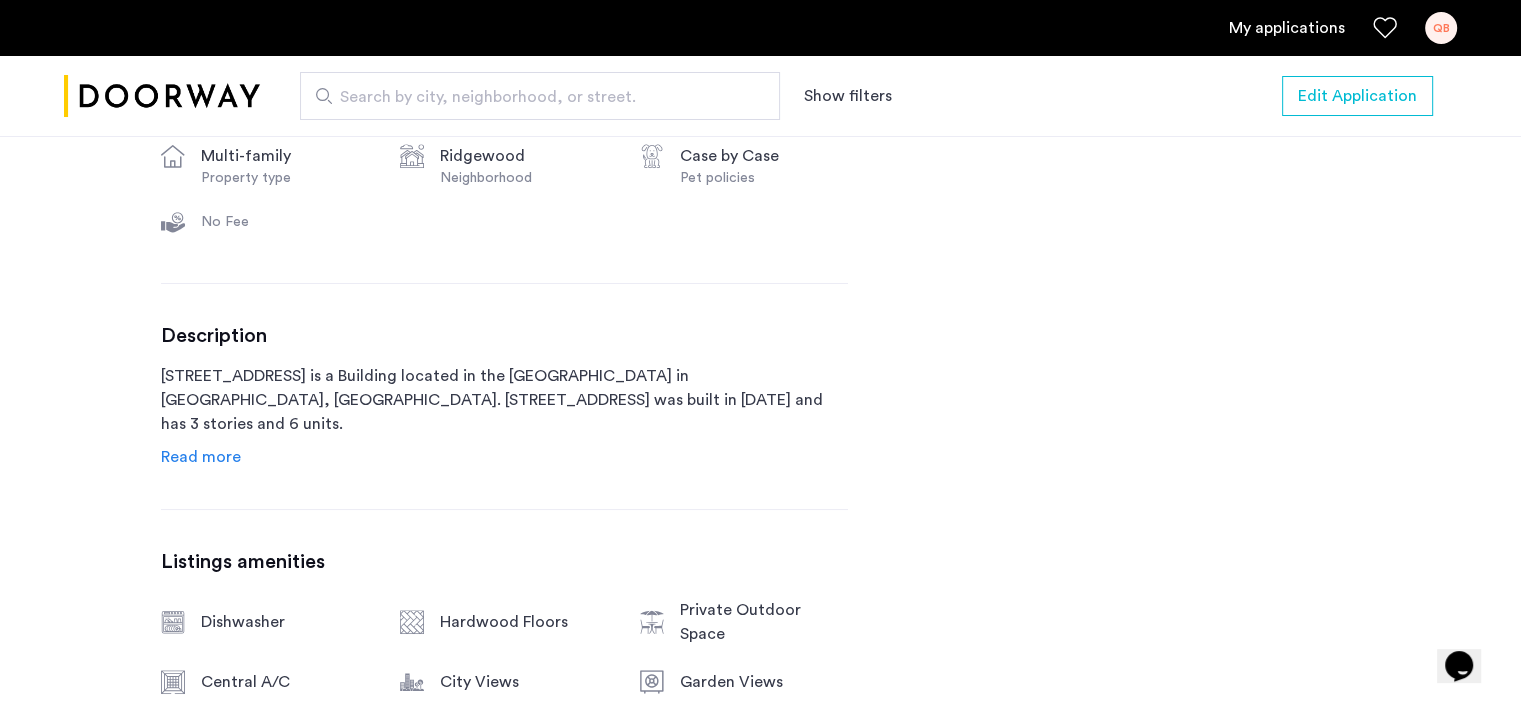 click on "My applications" at bounding box center [1287, 28] 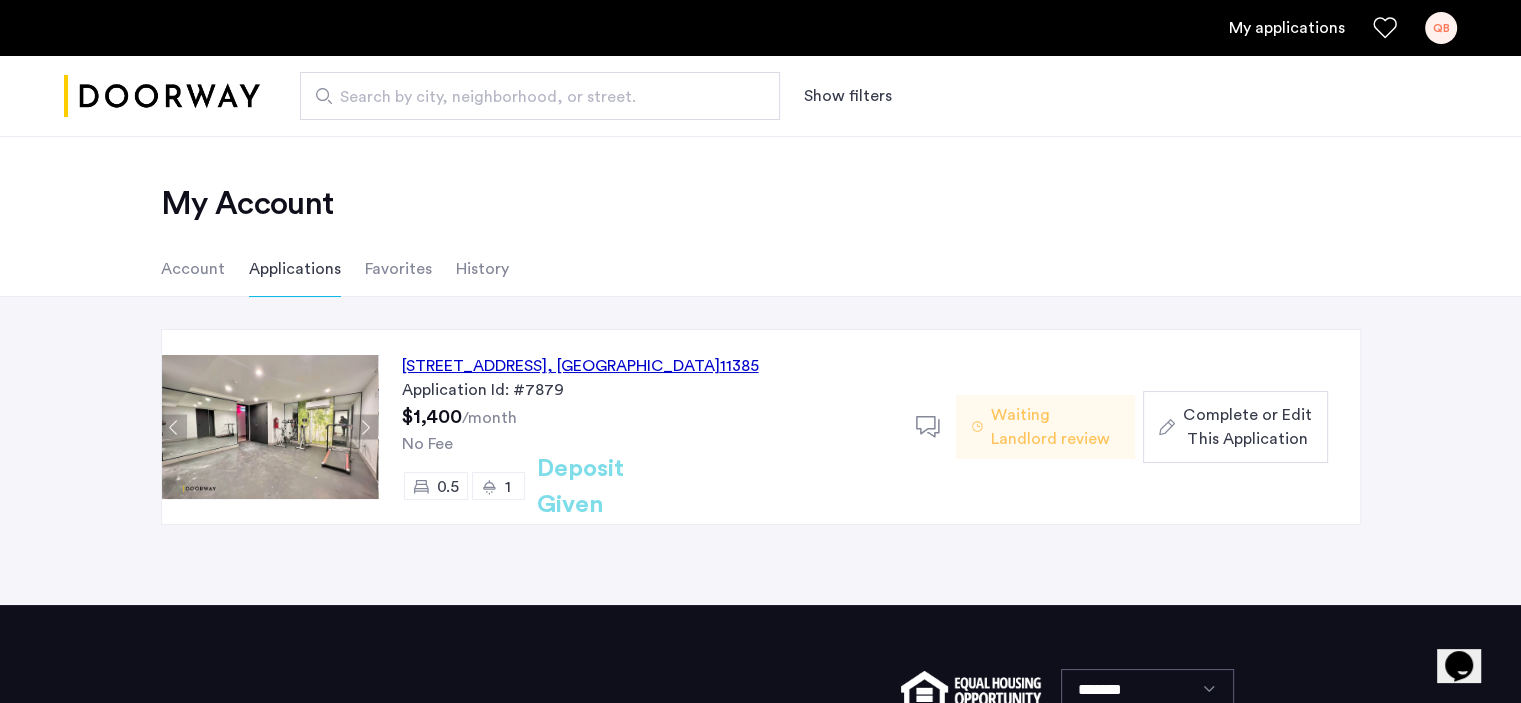 click on "Waiting Landlord review" 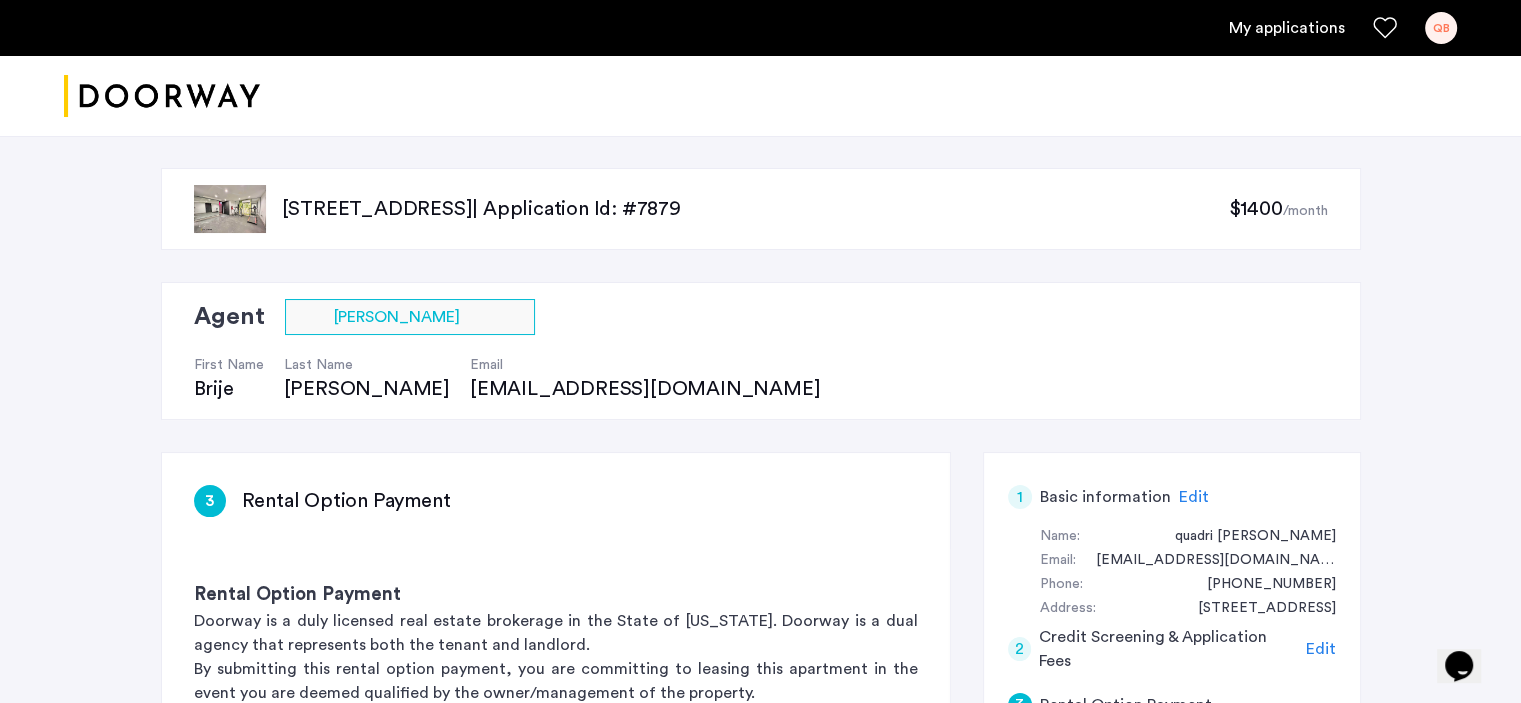 click on "My applications" at bounding box center (1287, 28) 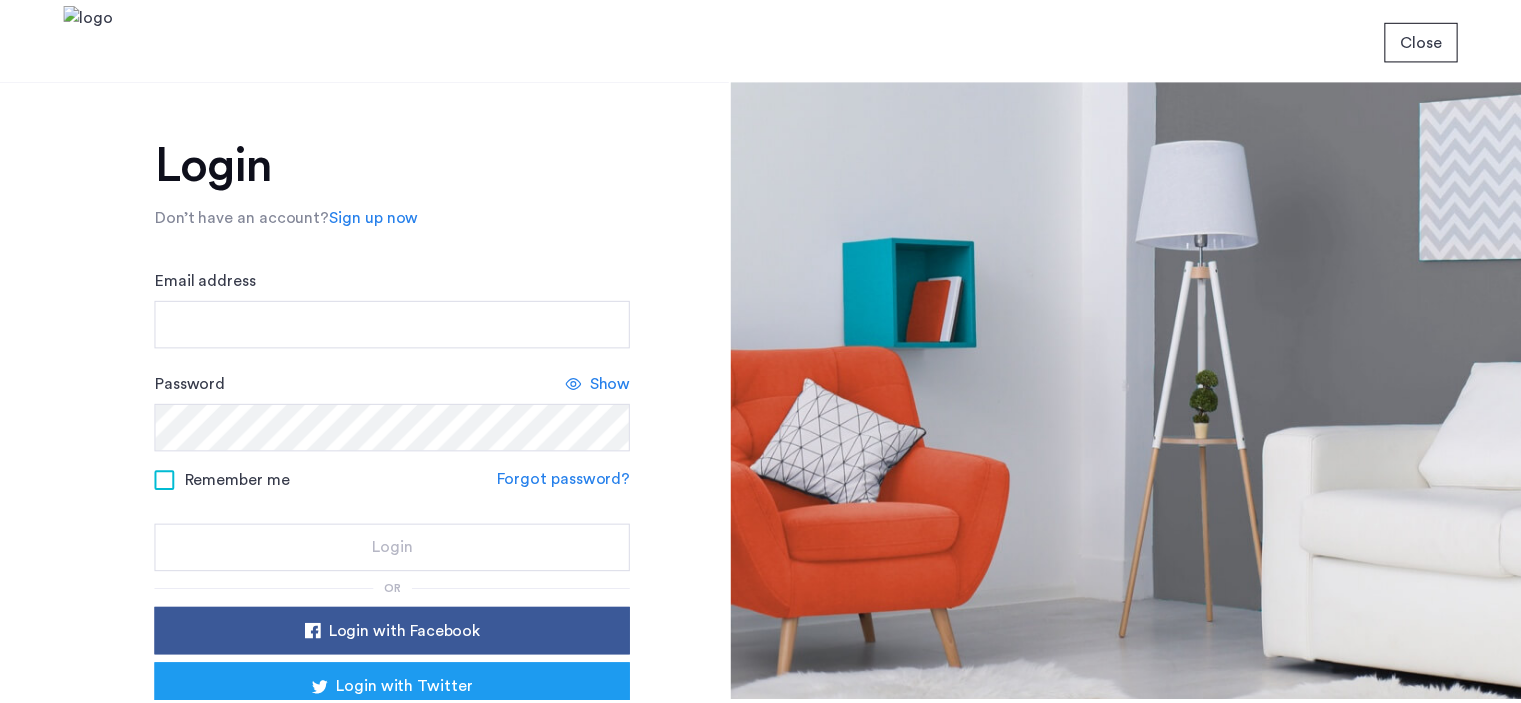 scroll, scrollTop: 0, scrollLeft: 0, axis: both 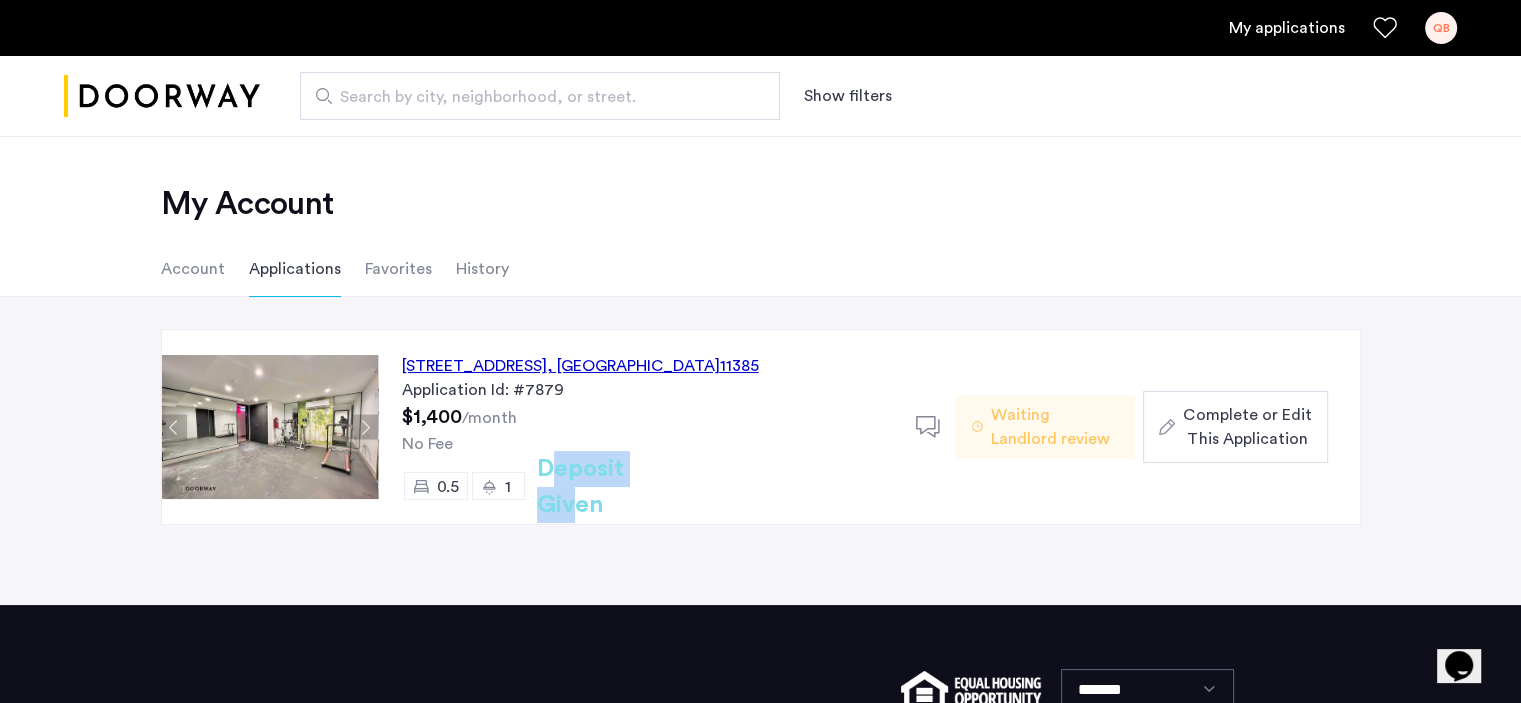 drag, startPoint x: 550, startPoint y: 487, endPoint x: 661, endPoint y: 483, distance: 111.07205 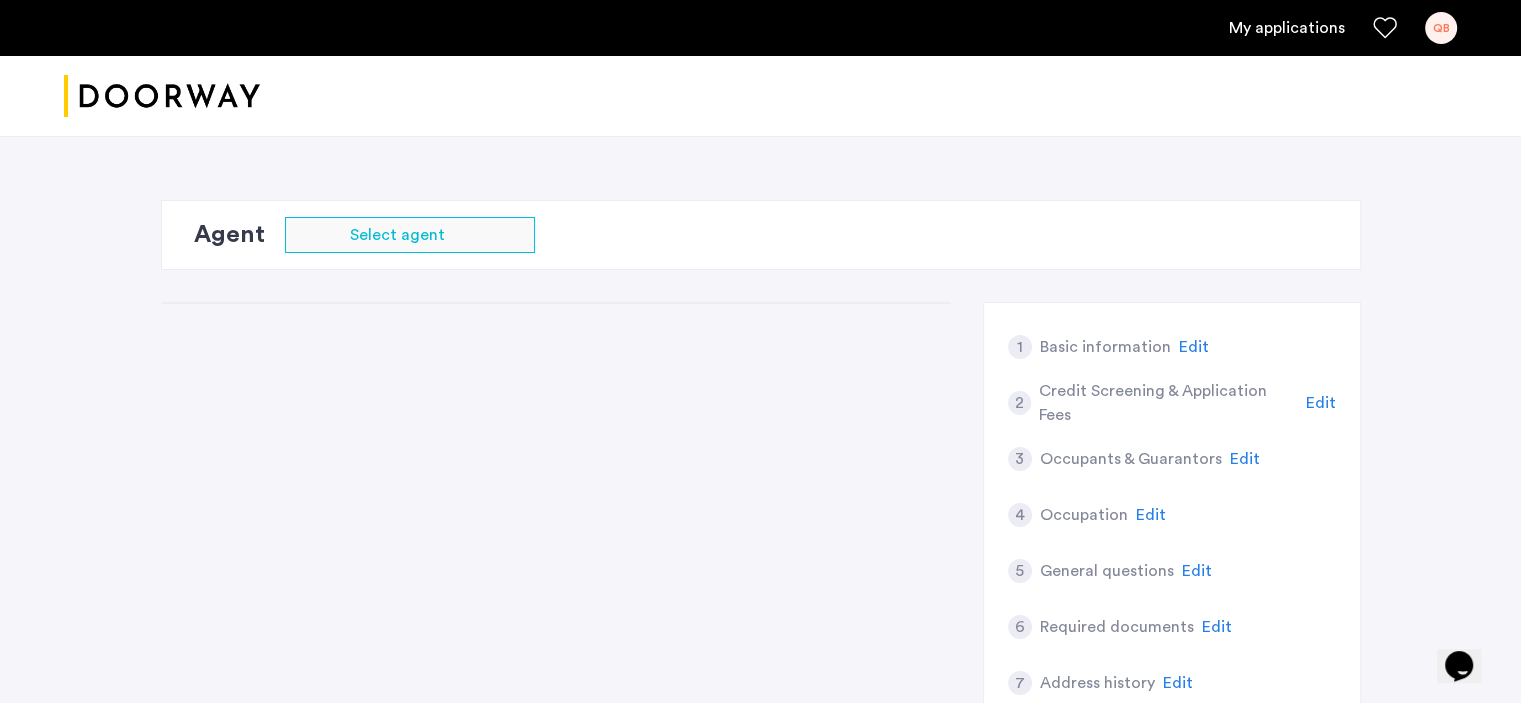 click on "1 Basic information Edit 2 Credit Screening & Application Fees Edit 3 Occupants & Guarantors Edit 4 Occupation Edit 5 General questions Edit 6 Required documents Edit 7 Address history Edit 8 Lease terms Edit 1 Basic information Edit 2 Credit Screening & Application Fees Edit 3 Occupants & Guarantors Edit 4 Occupation Edit 5 General questions Edit 6 Required documents Edit 7 Address history Edit 8 Lease terms Edit  Loading...   Summary" 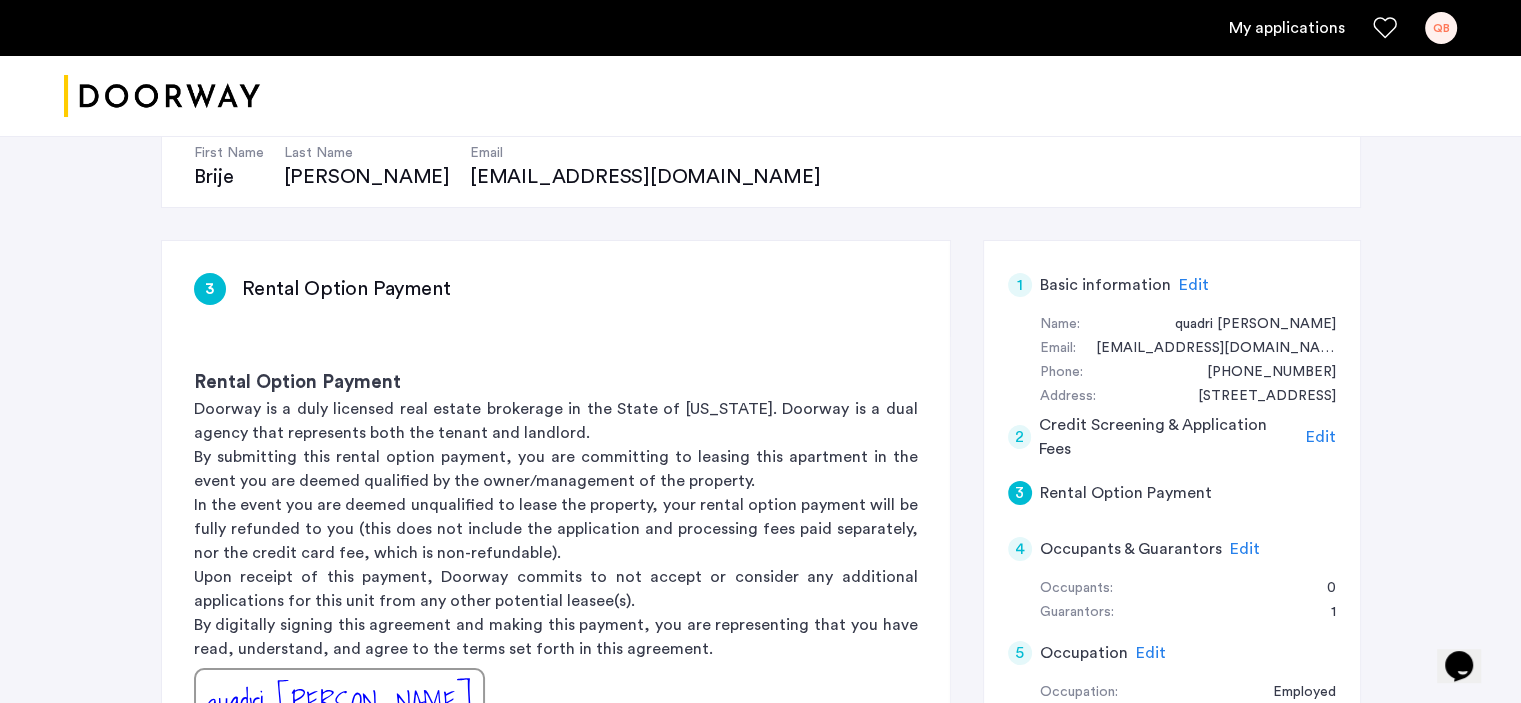 scroll, scrollTop: 200, scrollLeft: 0, axis: vertical 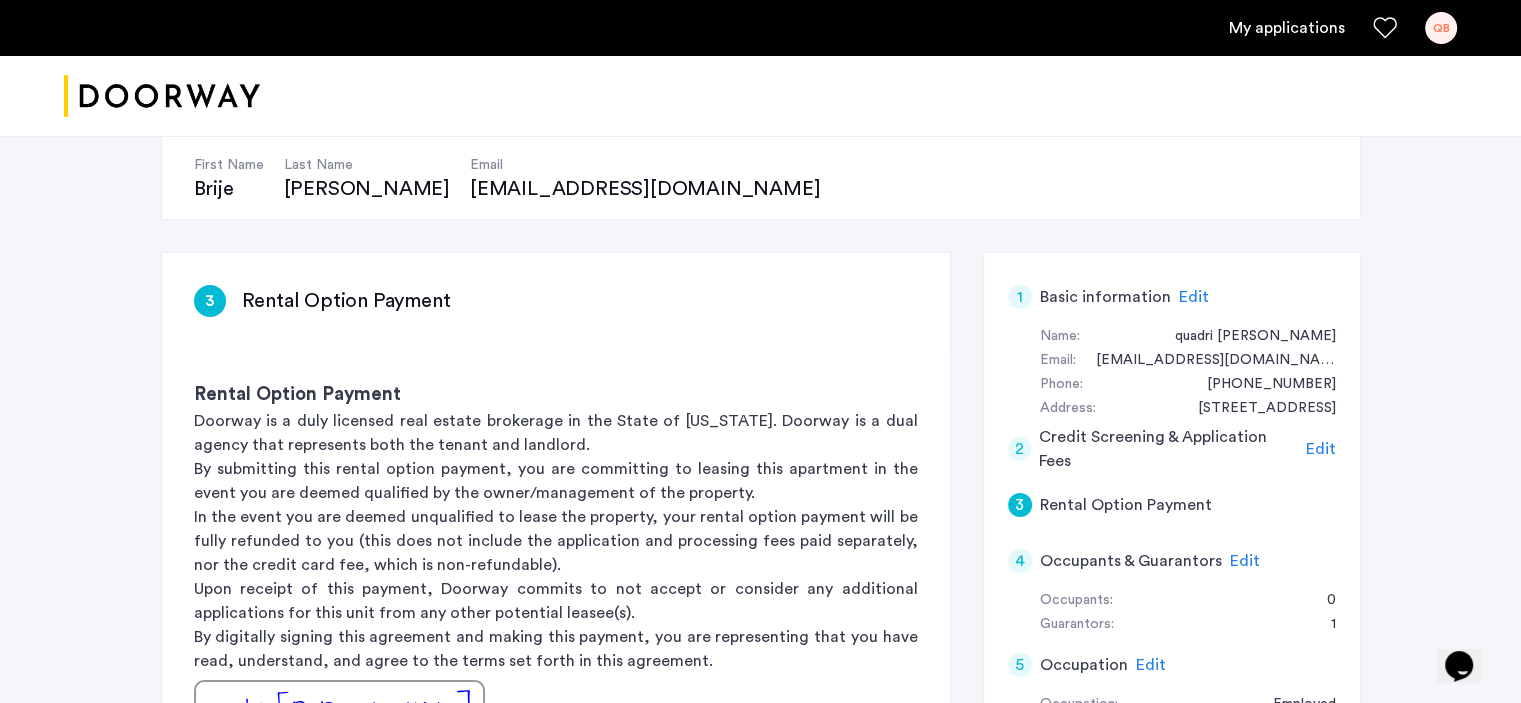 click at bounding box center [162, 96] 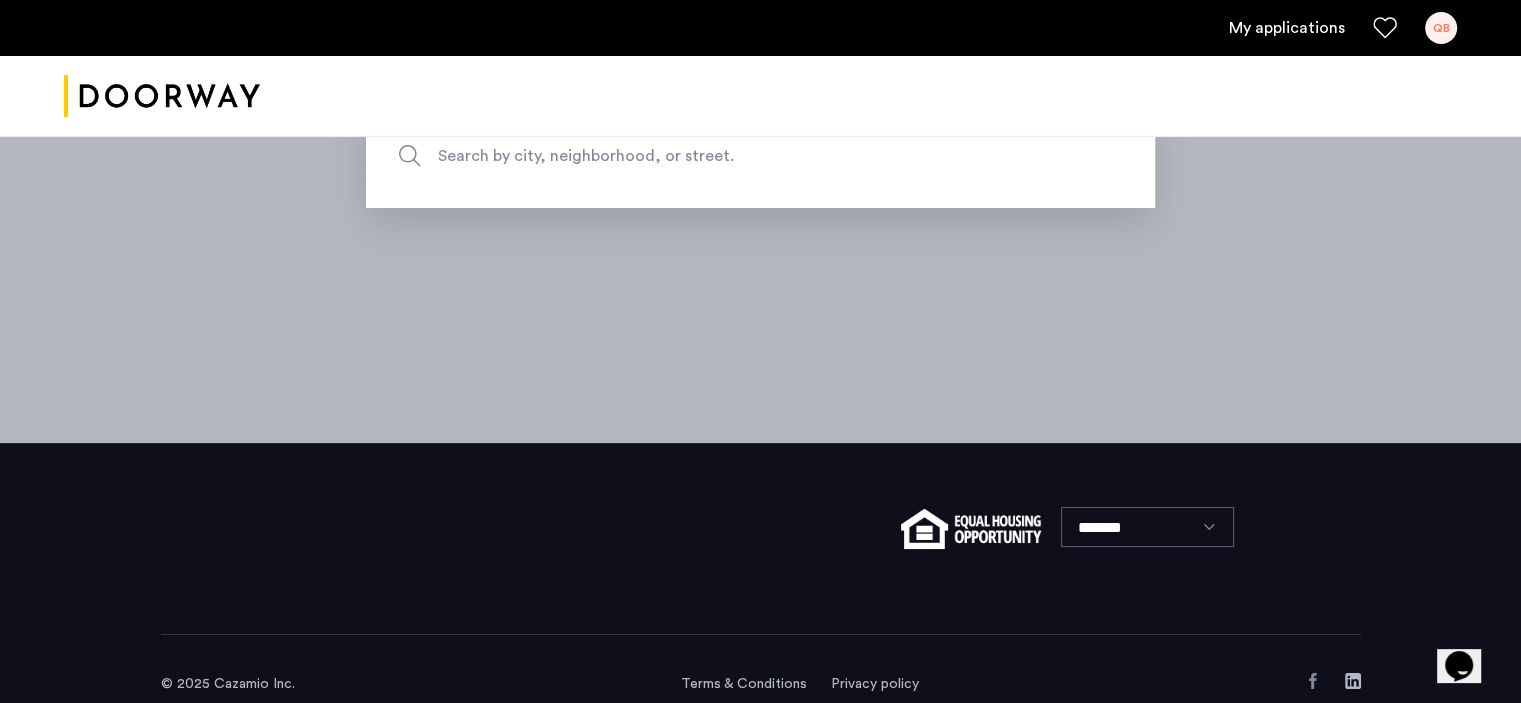 scroll, scrollTop: 298, scrollLeft: 0, axis: vertical 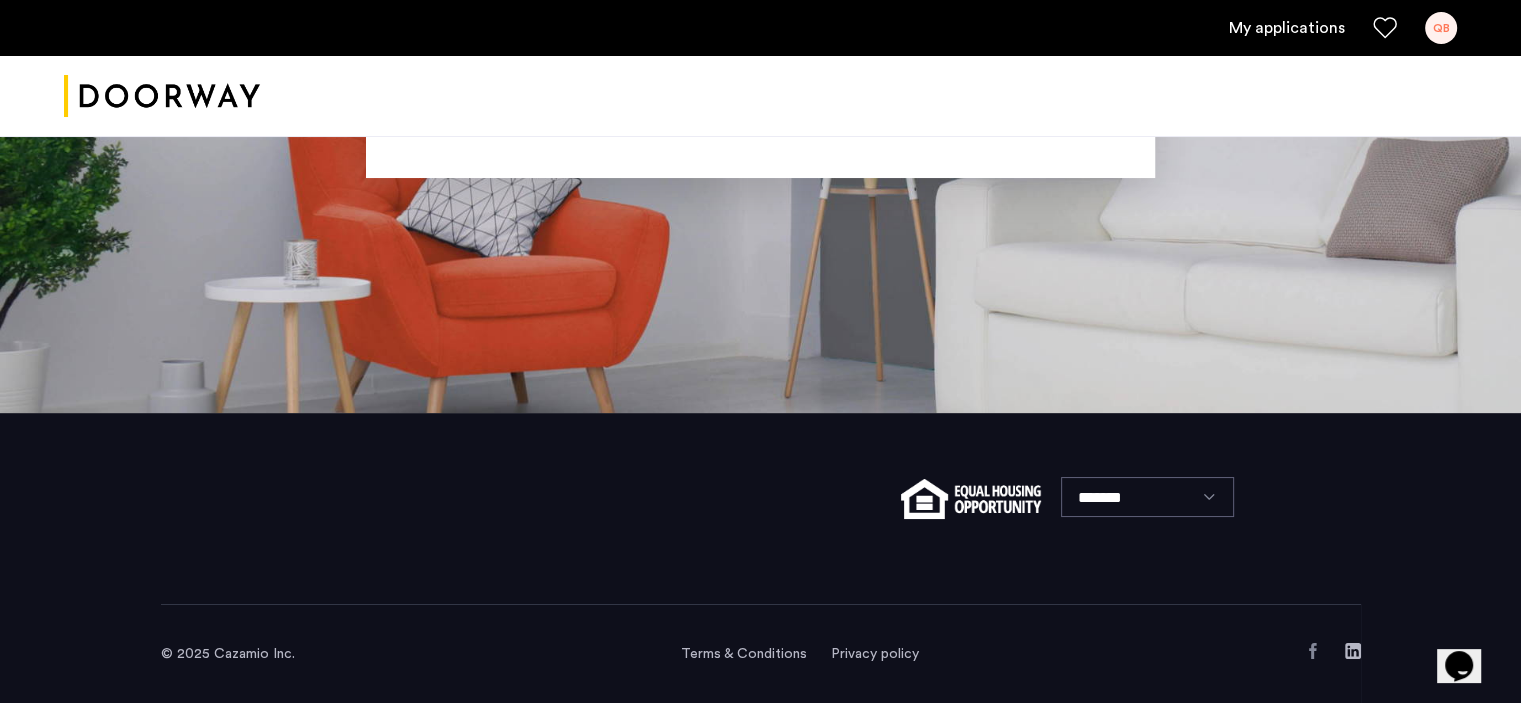 click on "Terms & Conditions" 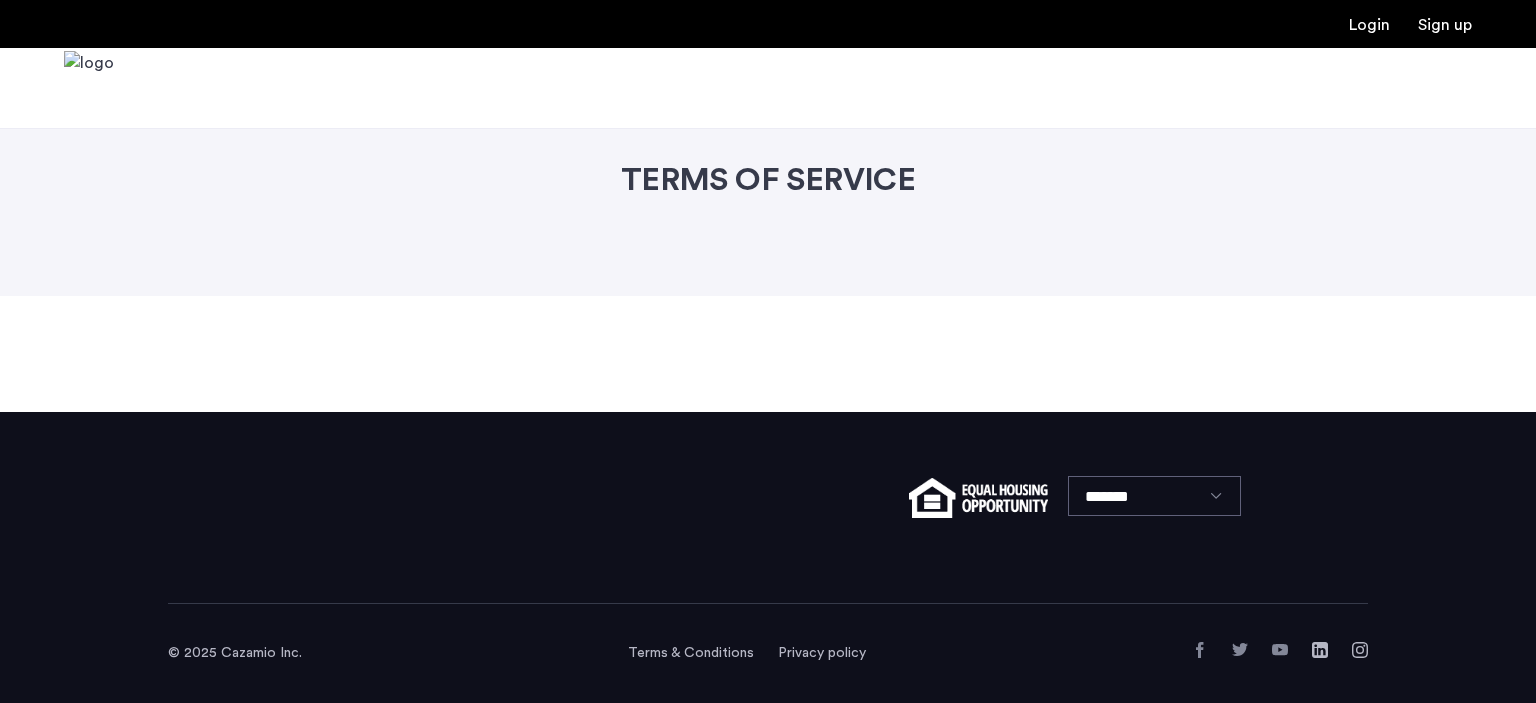 scroll, scrollTop: 0, scrollLeft: 0, axis: both 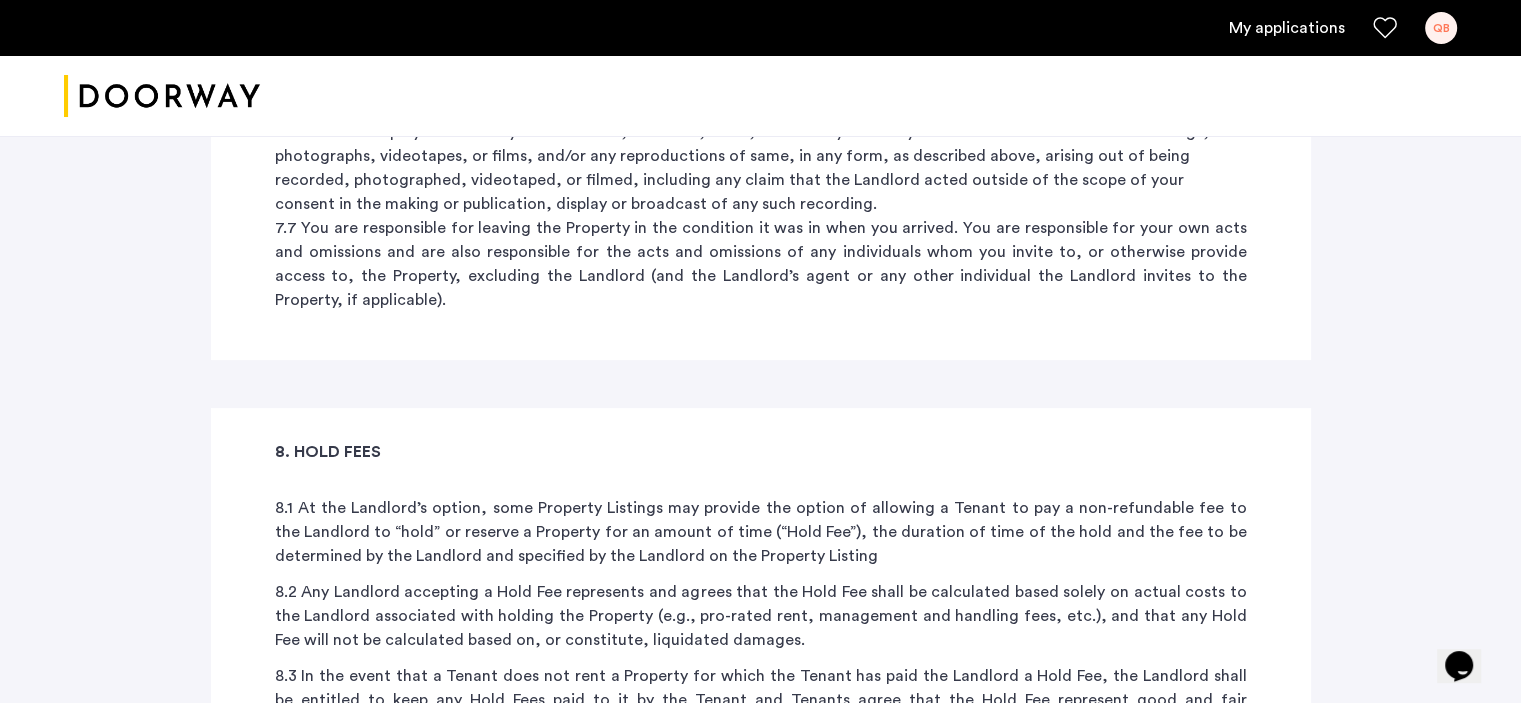 drag, startPoint x: 807, startPoint y: 368, endPoint x: 627, endPoint y: 446, distance: 196.17339 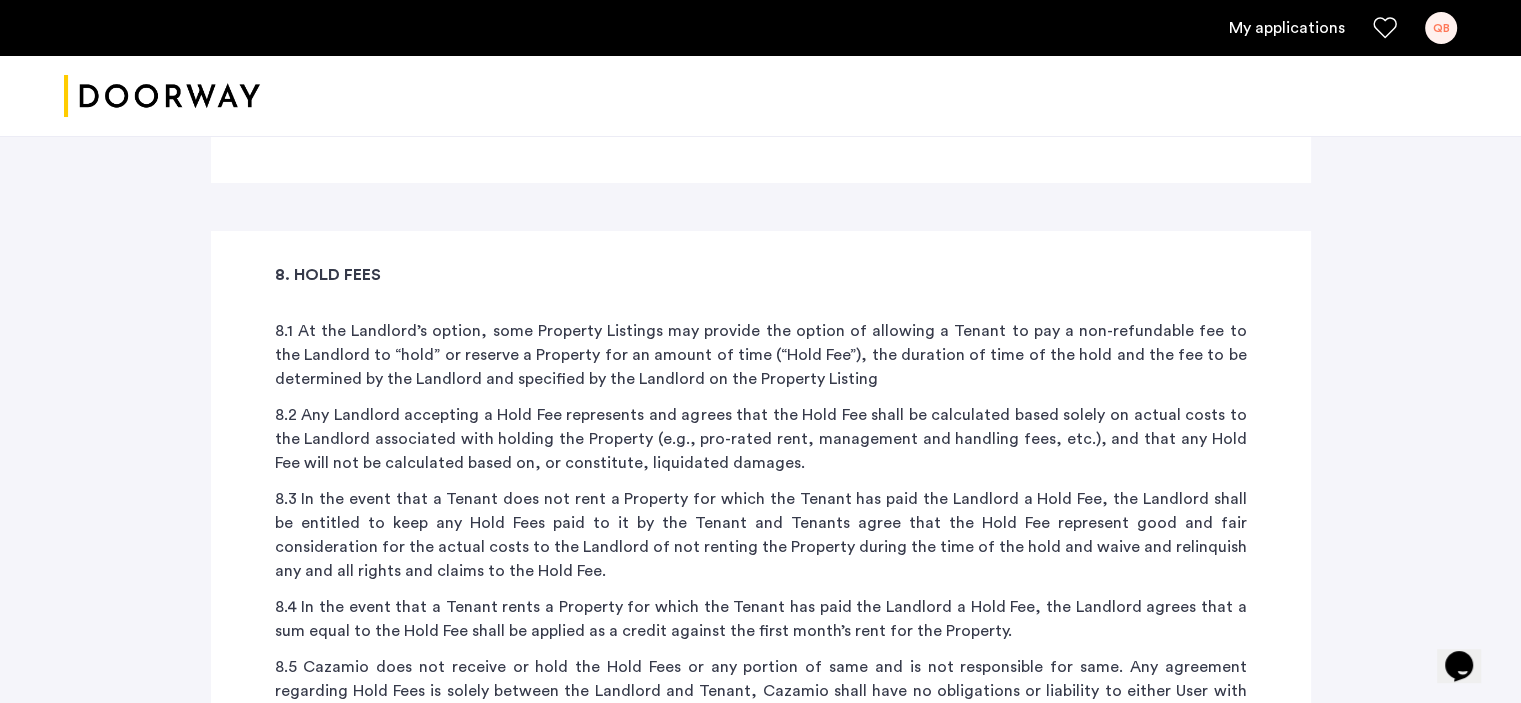 scroll, scrollTop: 10100, scrollLeft: 0, axis: vertical 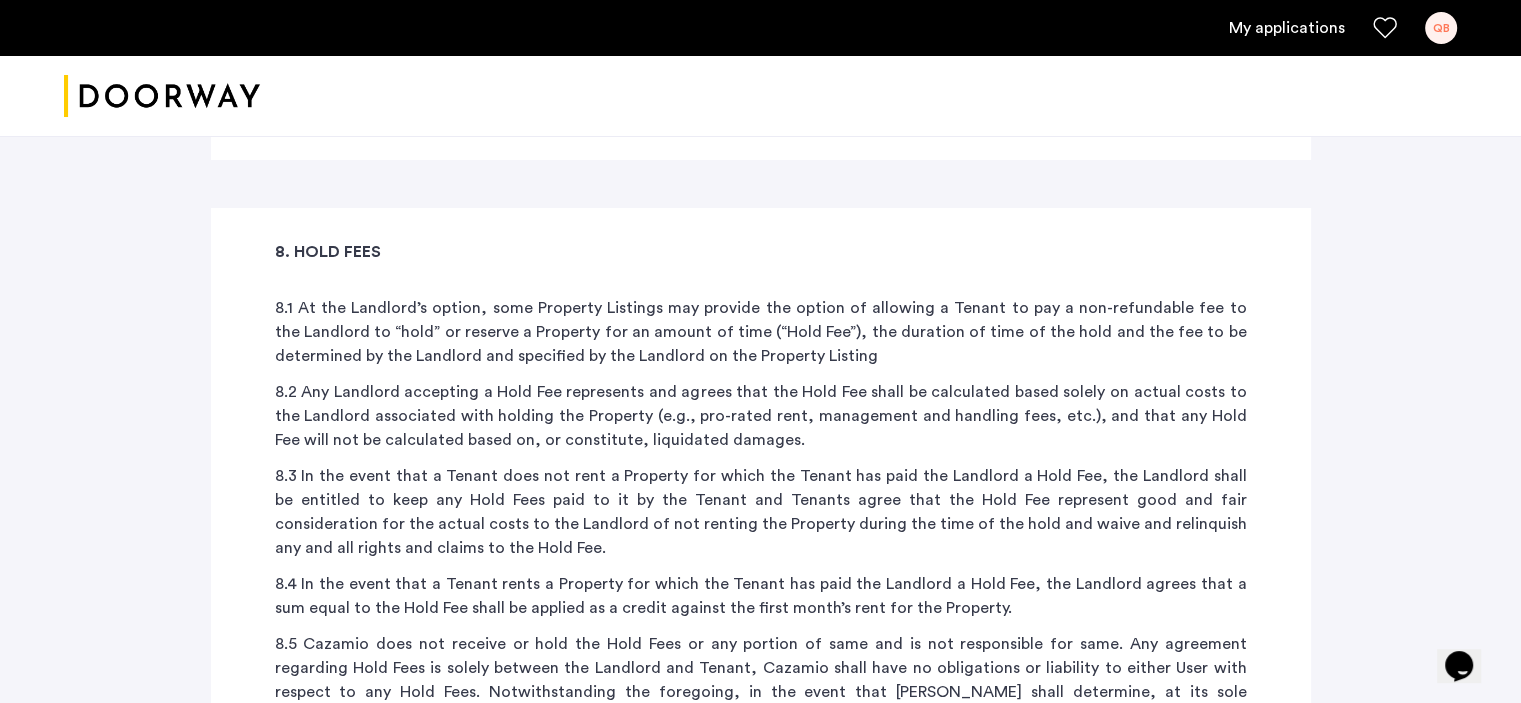 drag, startPoint x: 681, startPoint y: 429, endPoint x: 939, endPoint y: 431, distance: 258.00775 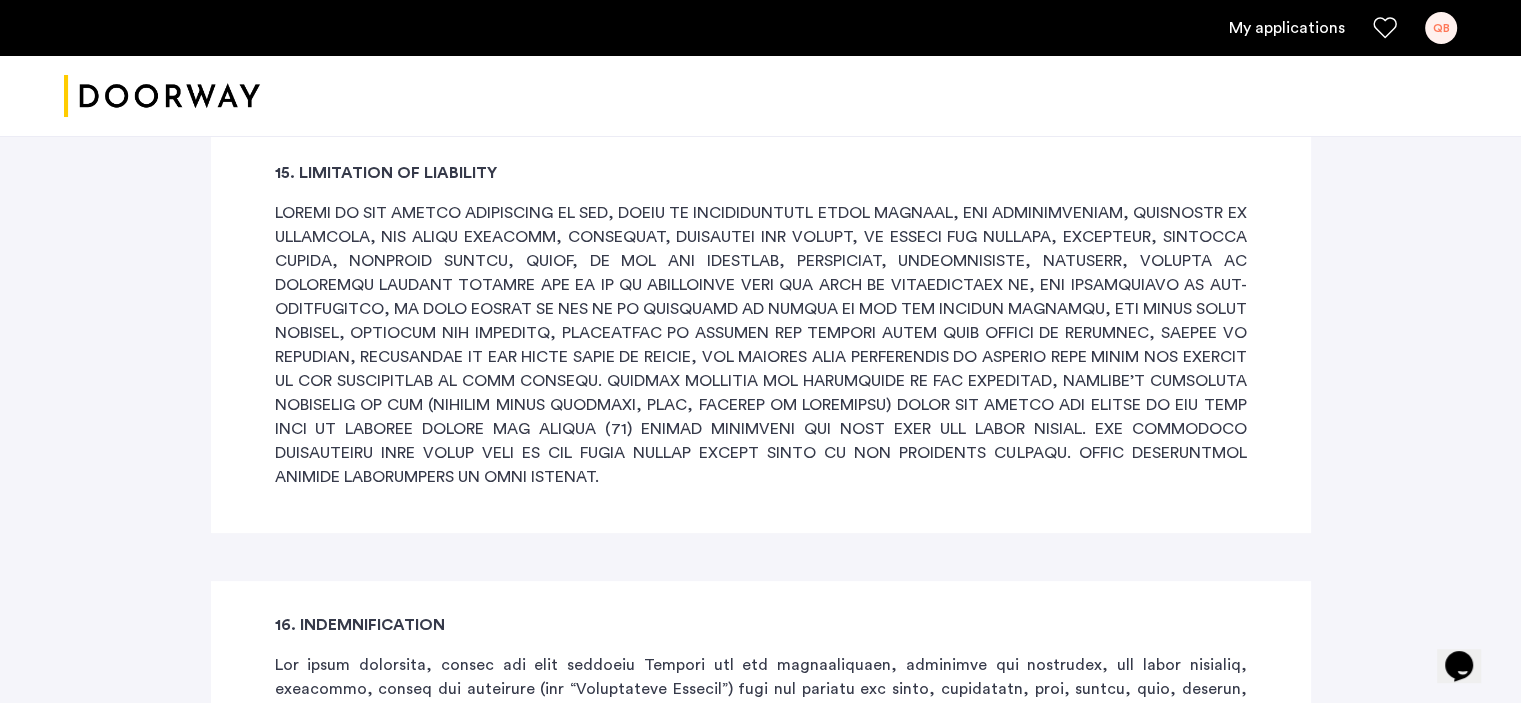 scroll, scrollTop: 17700, scrollLeft: 0, axis: vertical 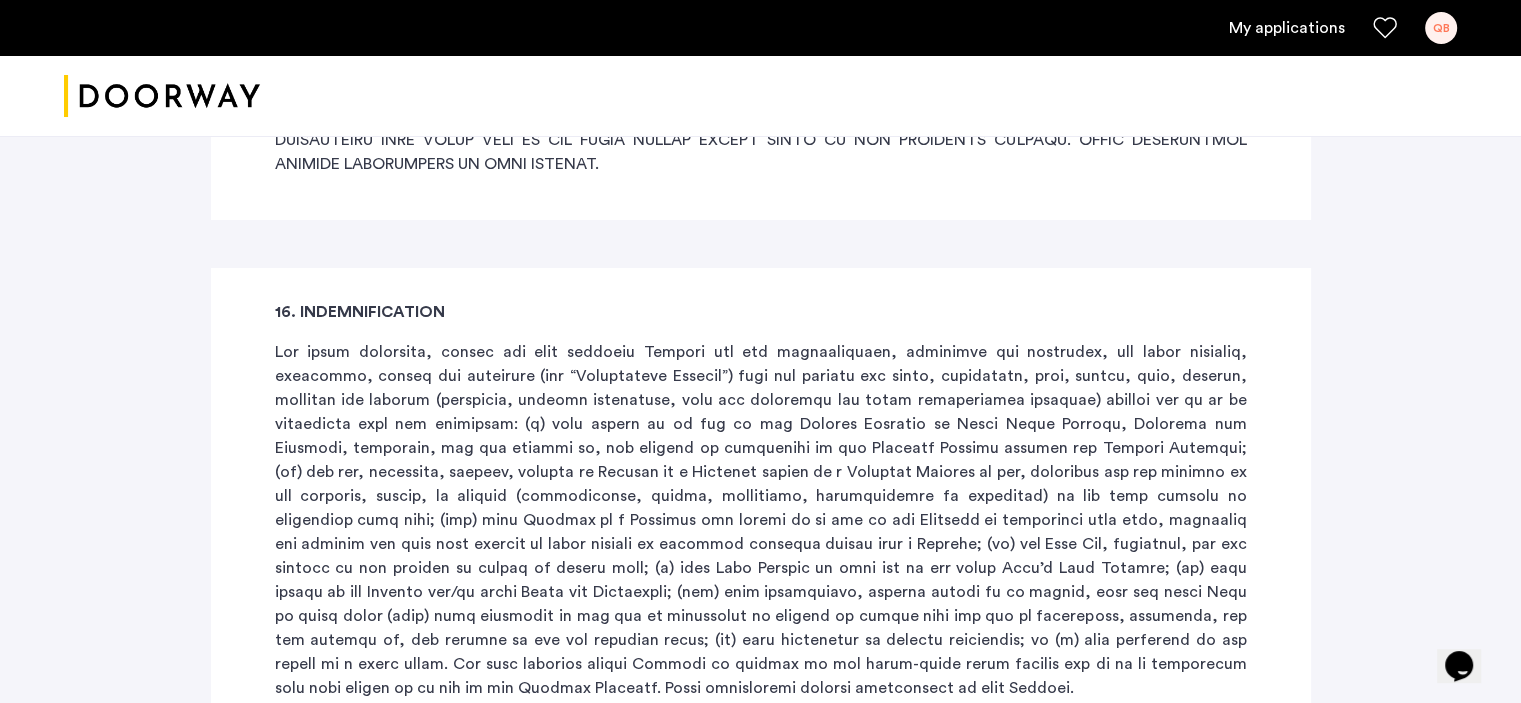 drag, startPoint x: 272, startPoint y: 326, endPoint x: 641, endPoint y: 346, distance: 369.5416 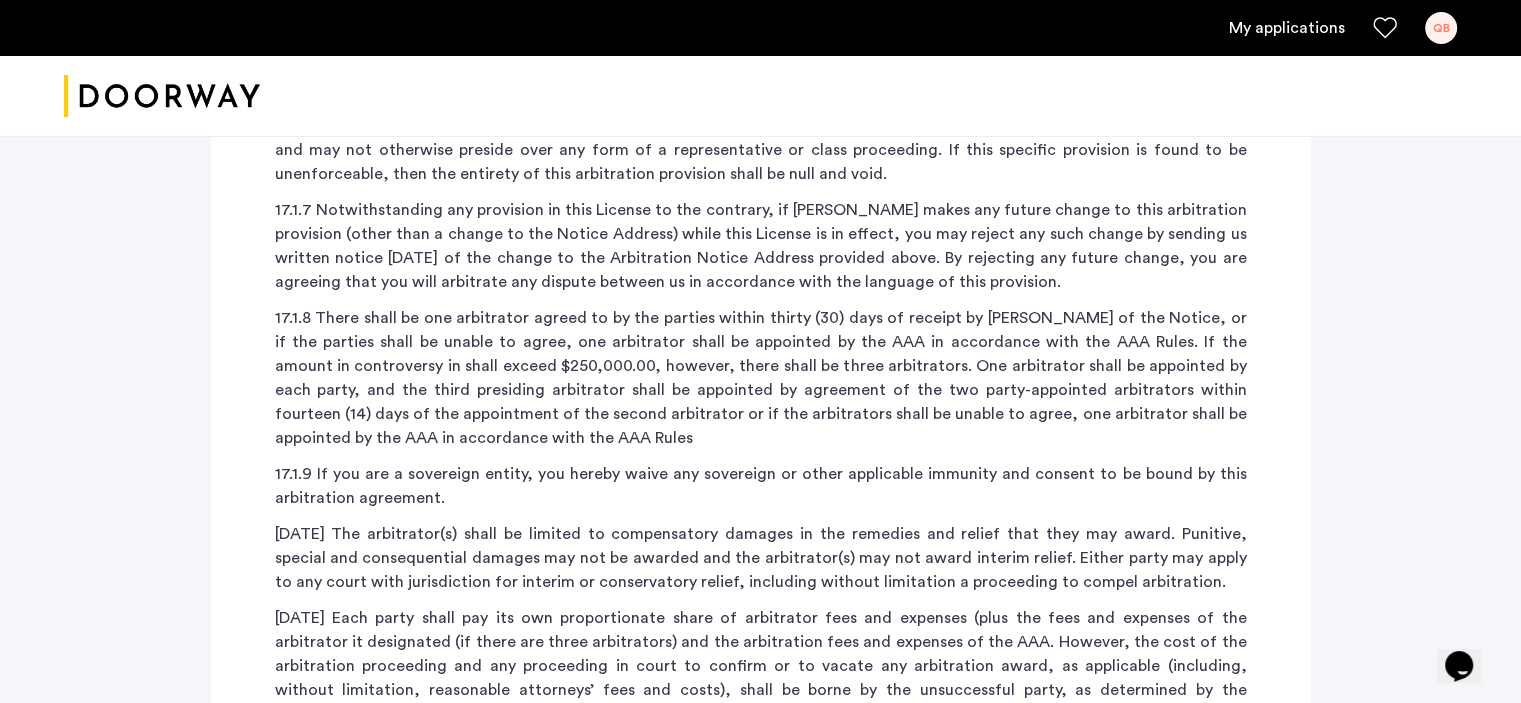 scroll, scrollTop: 19600, scrollLeft: 0, axis: vertical 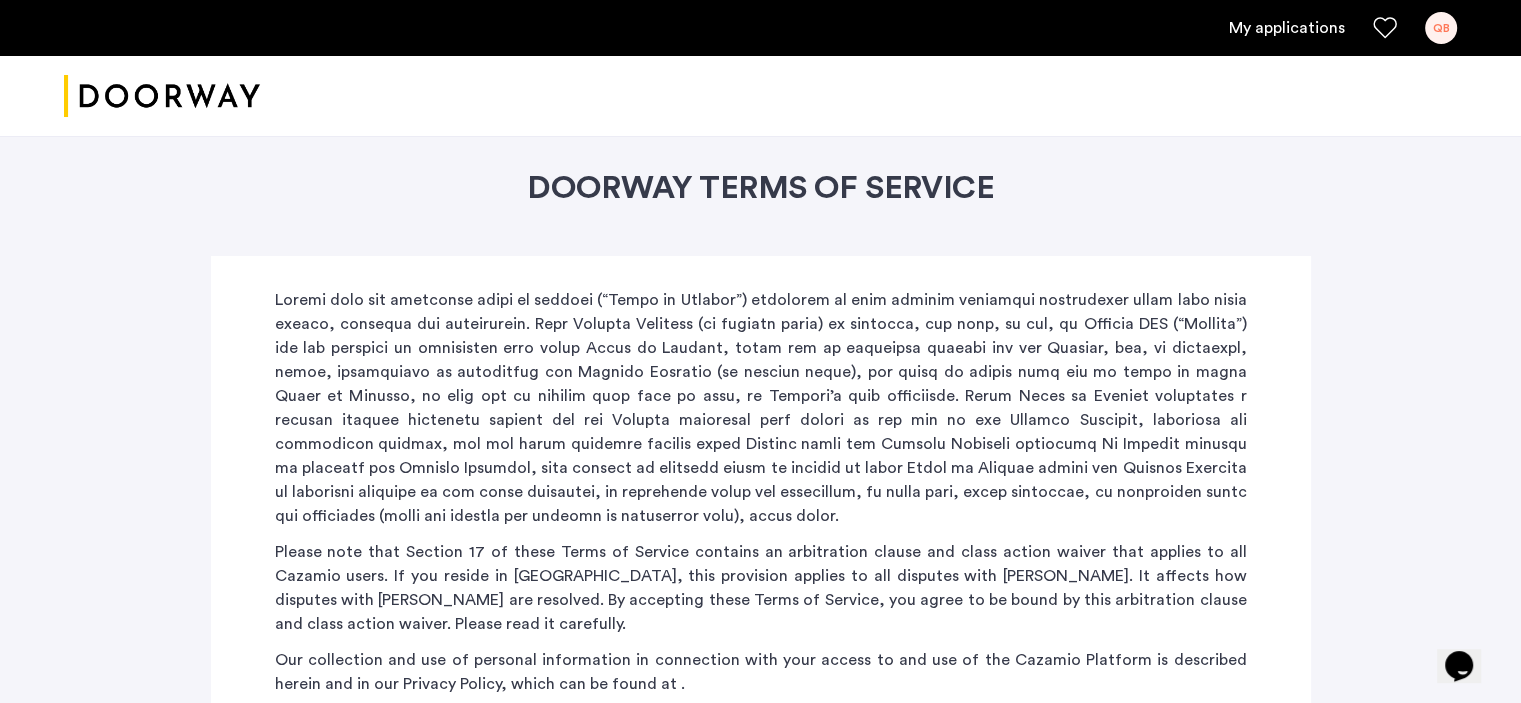 click on "My applications QB" at bounding box center (760, 28) 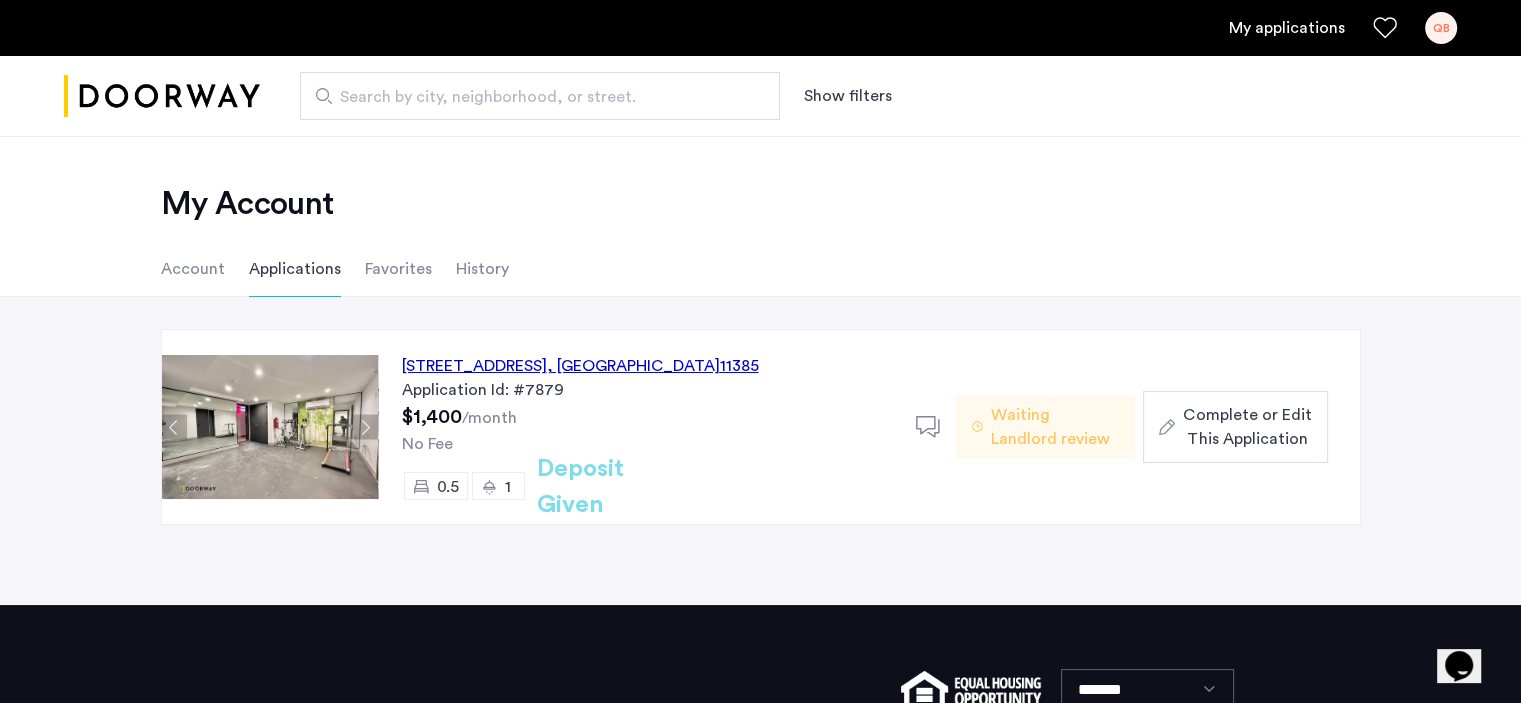 click on "Favorites" 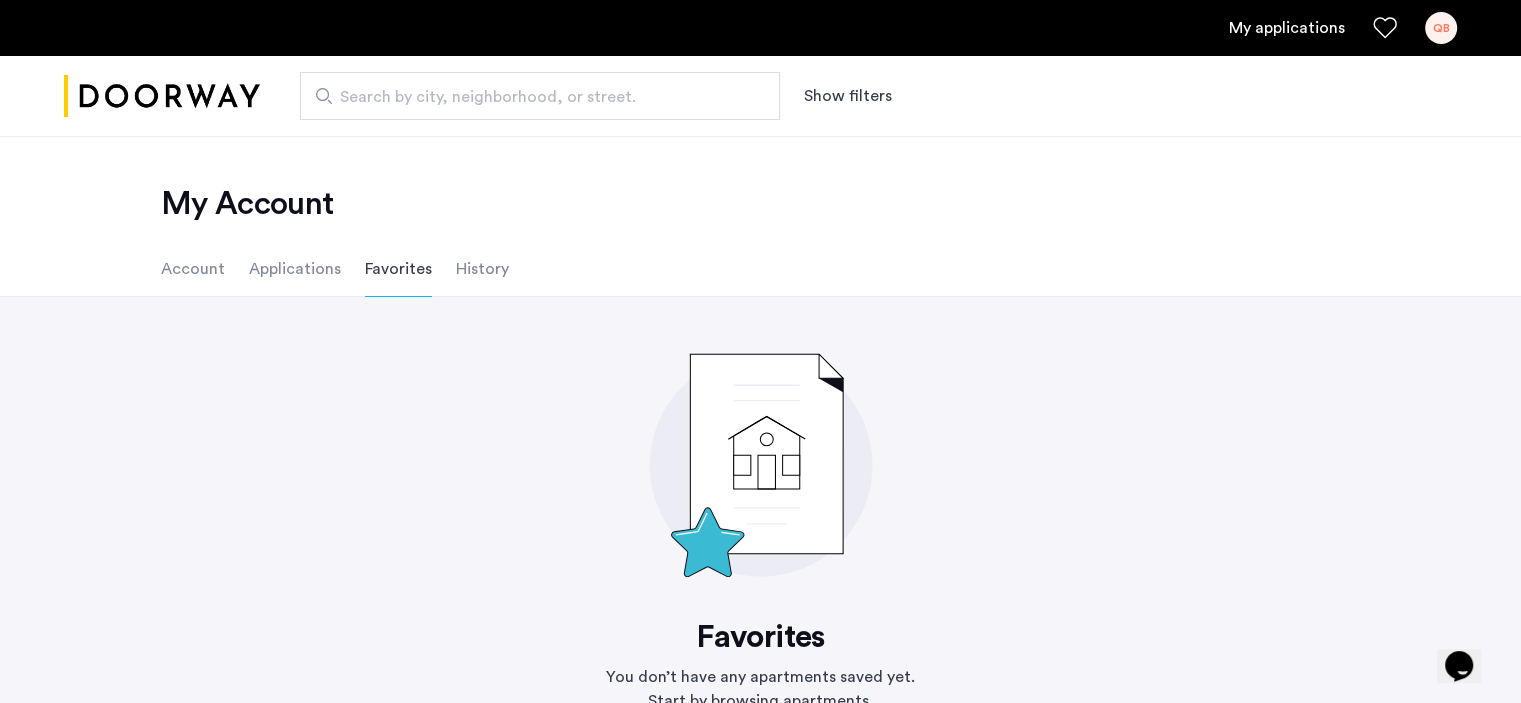 drag, startPoint x: 451, startPoint y: 261, endPoint x: 437, endPoint y: 269, distance: 16.124516 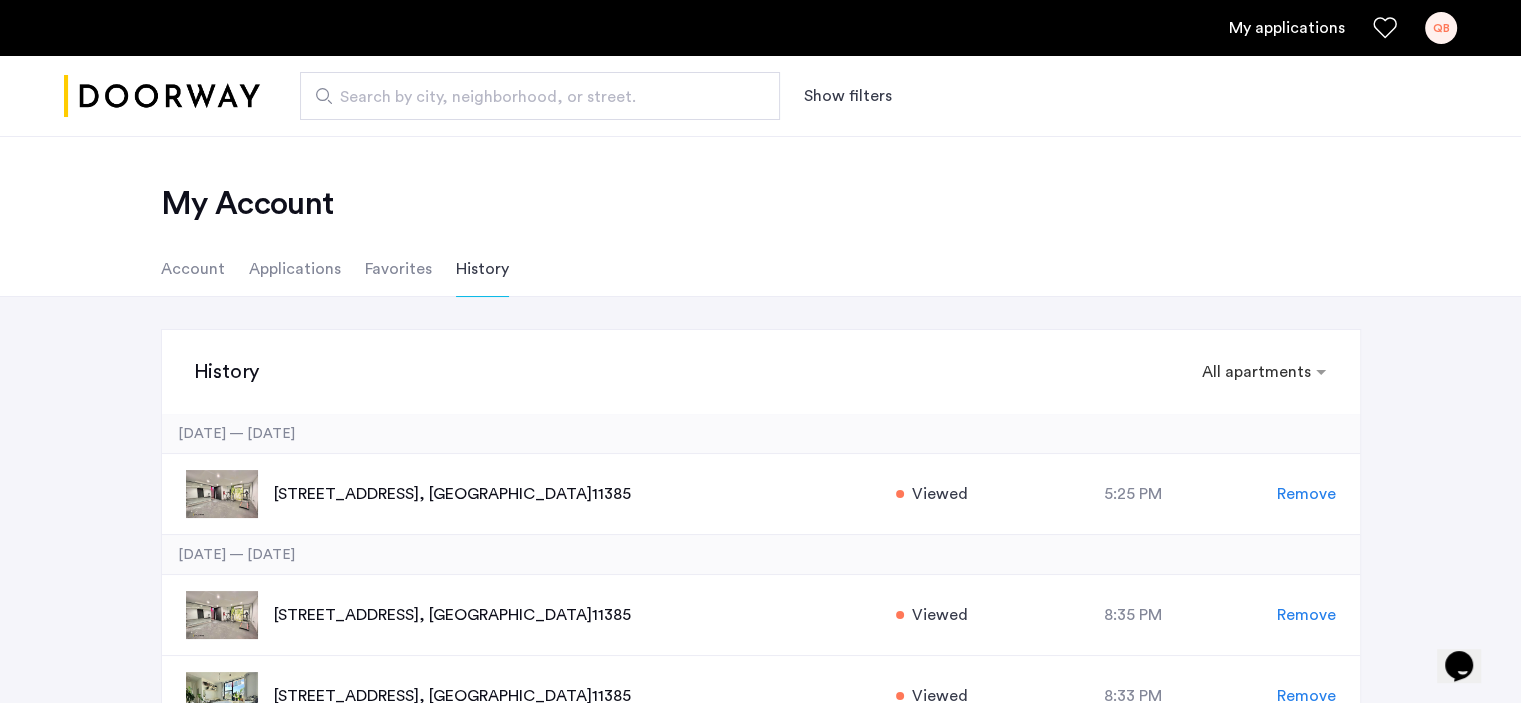 click on "Applications" 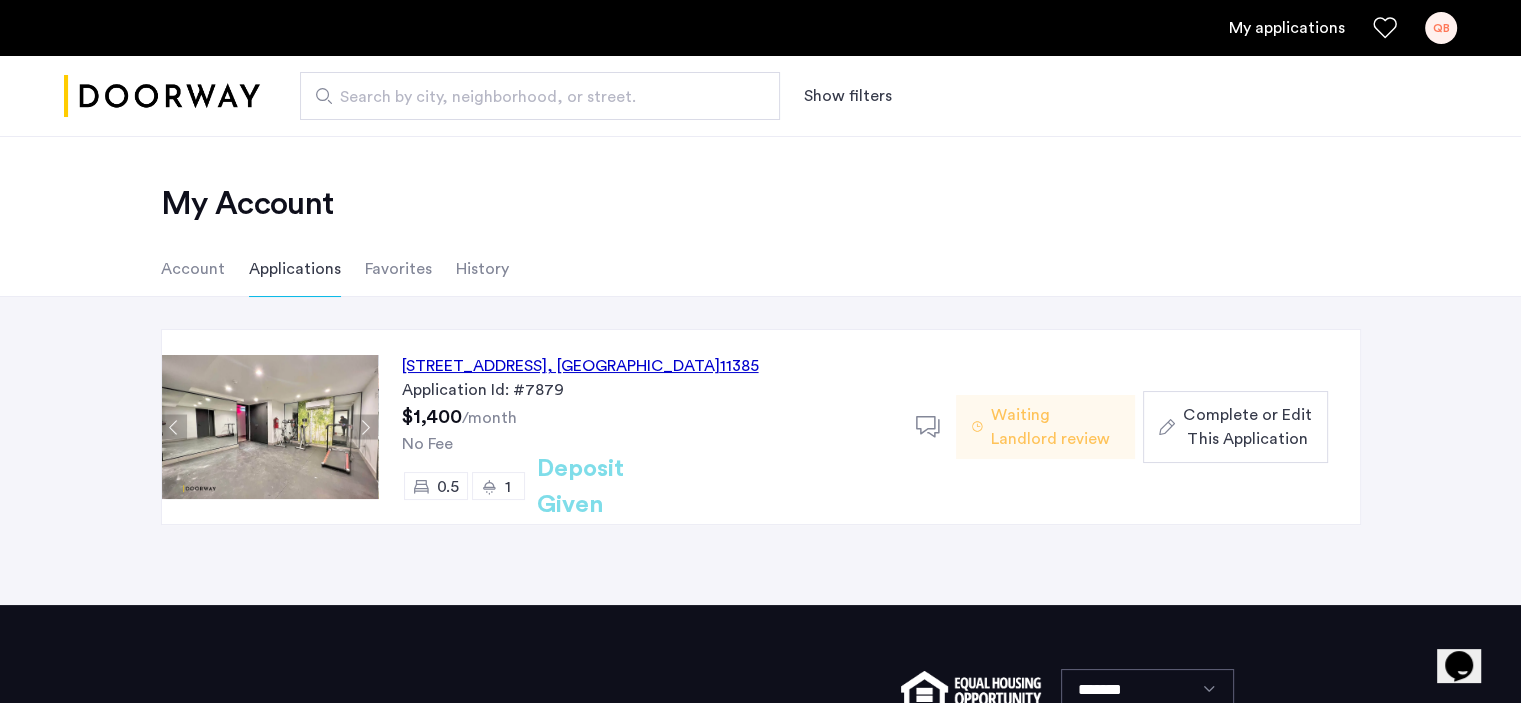 click on "Account" 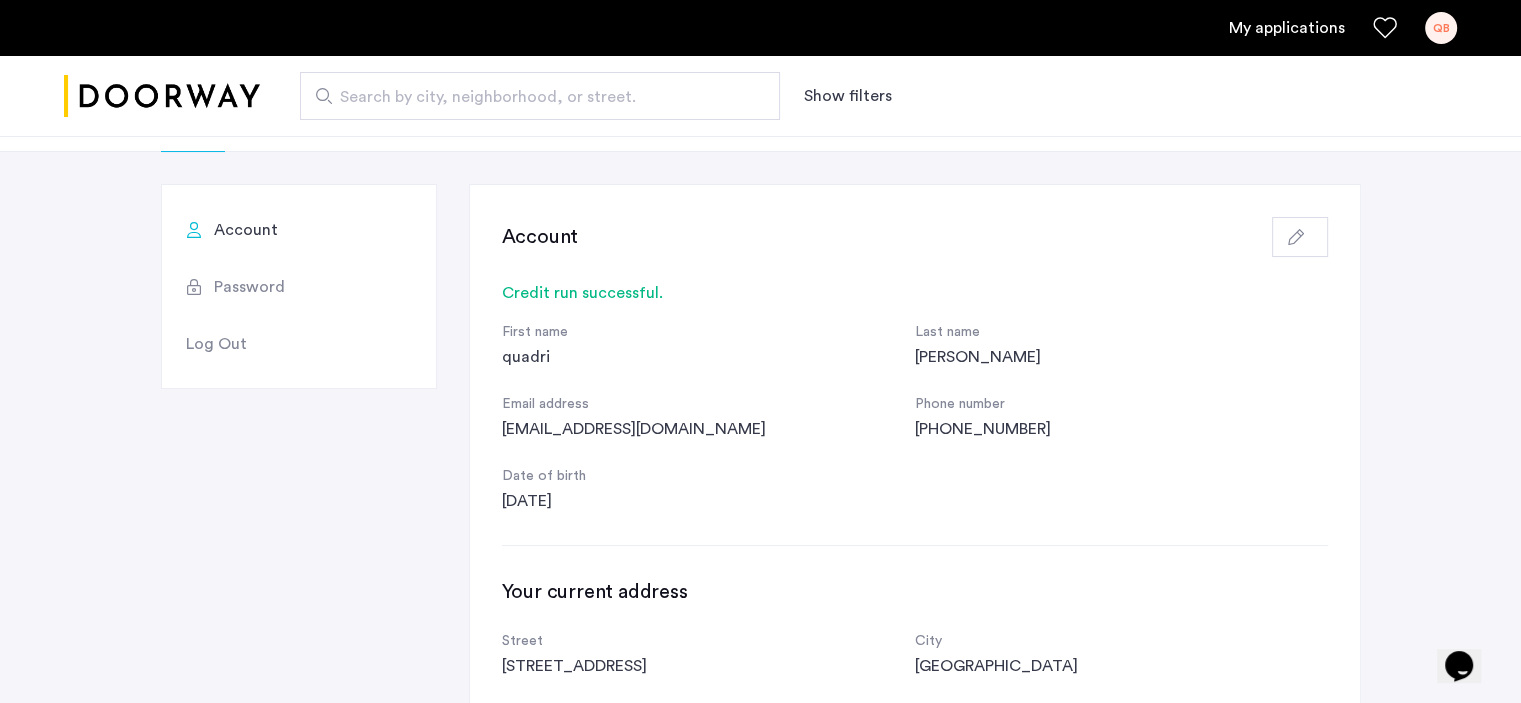 scroll, scrollTop: 0, scrollLeft: 0, axis: both 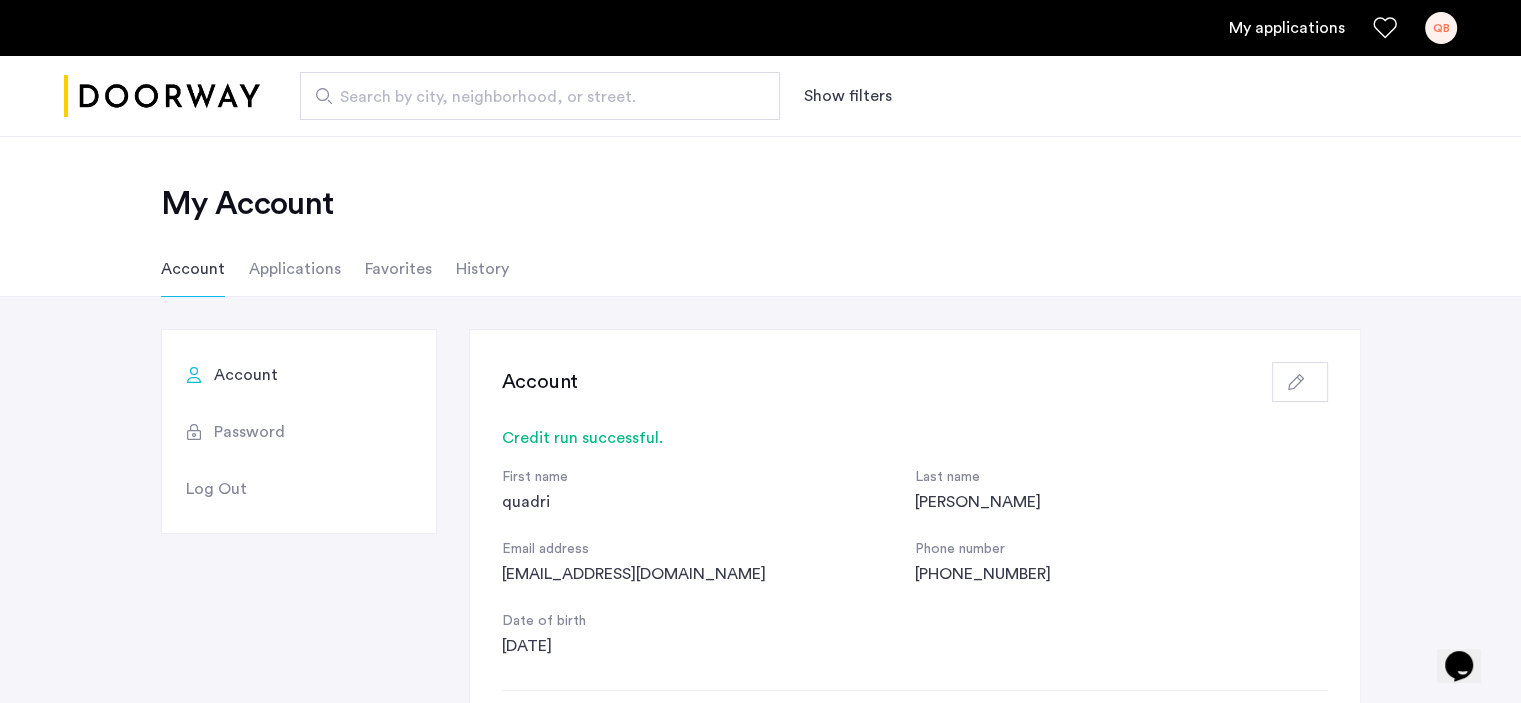 click on "Password" 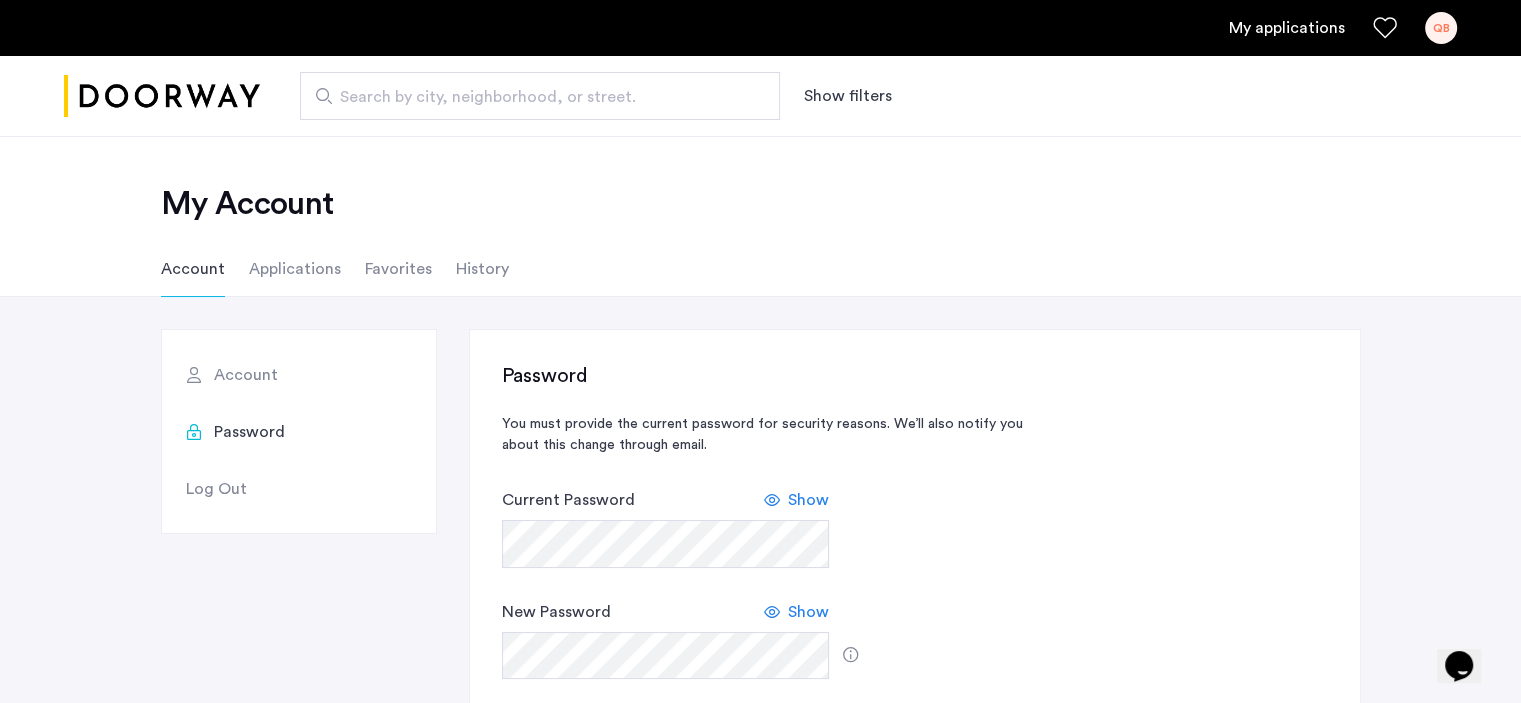 click on "Account" 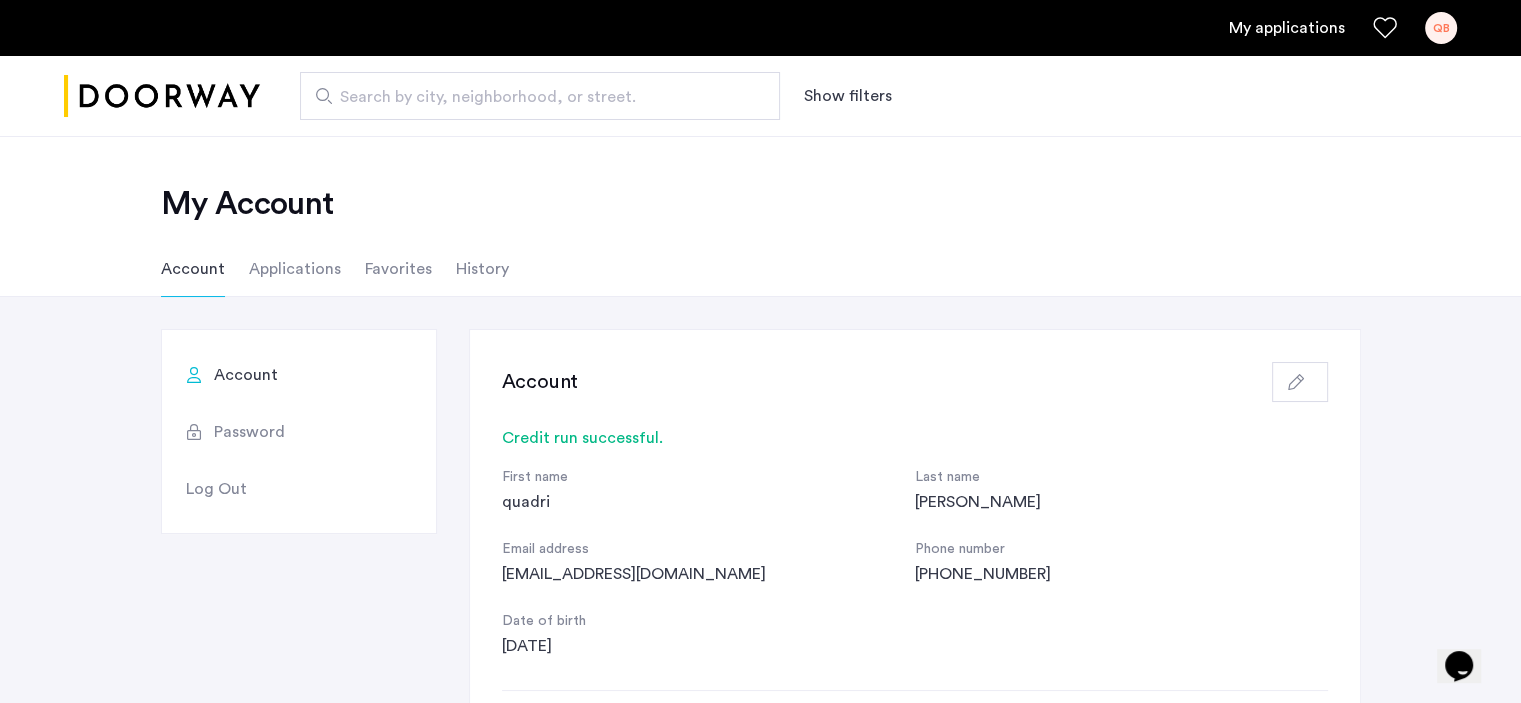 click on "Applications" 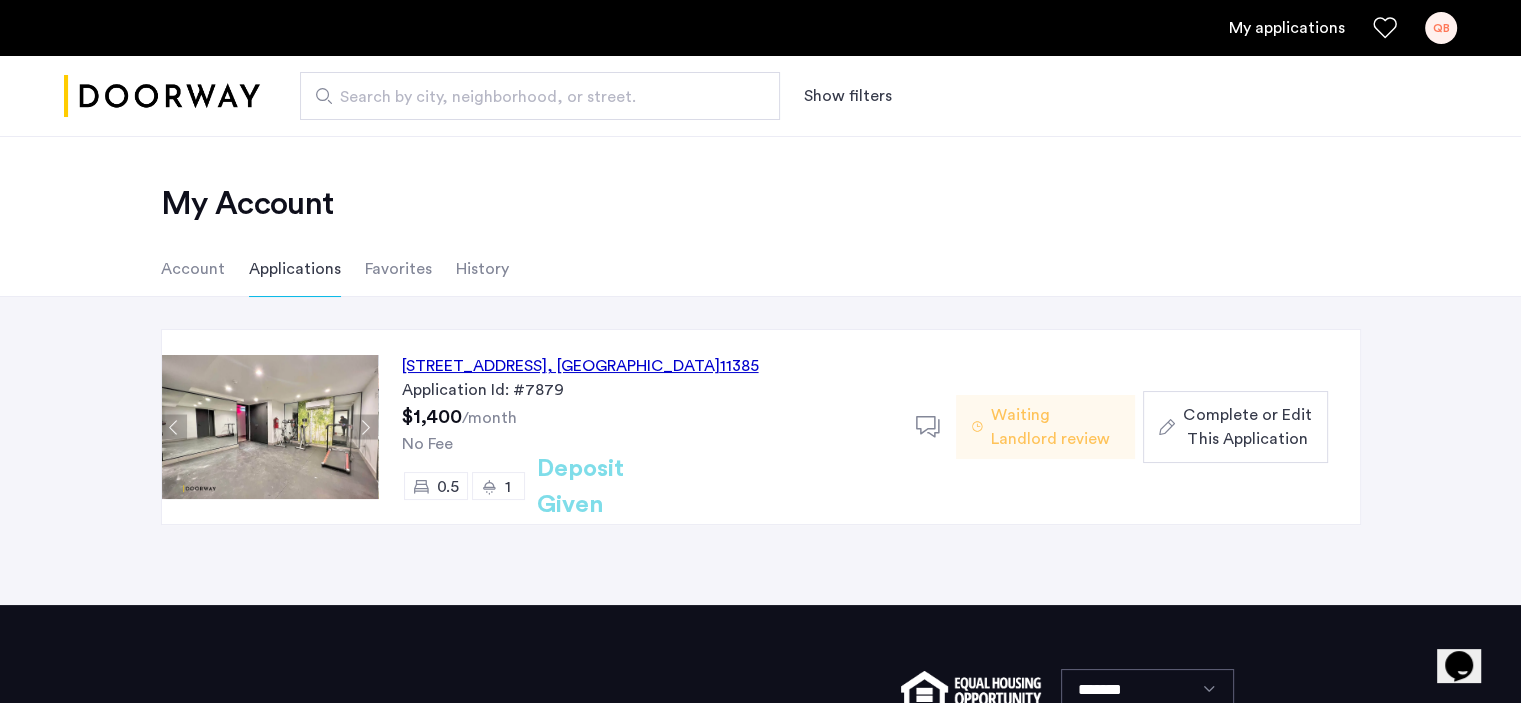 click on "My applications" at bounding box center [1287, 28] 